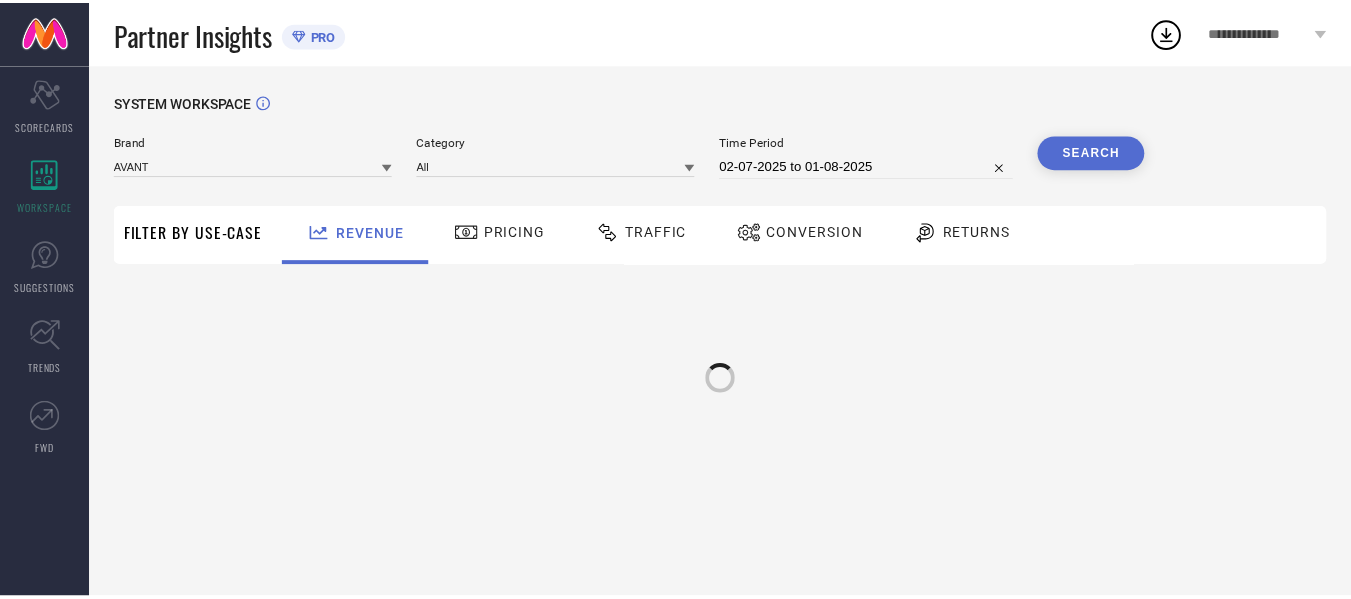 scroll, scrollTop: 0, scrollLeft: 0, axis: both 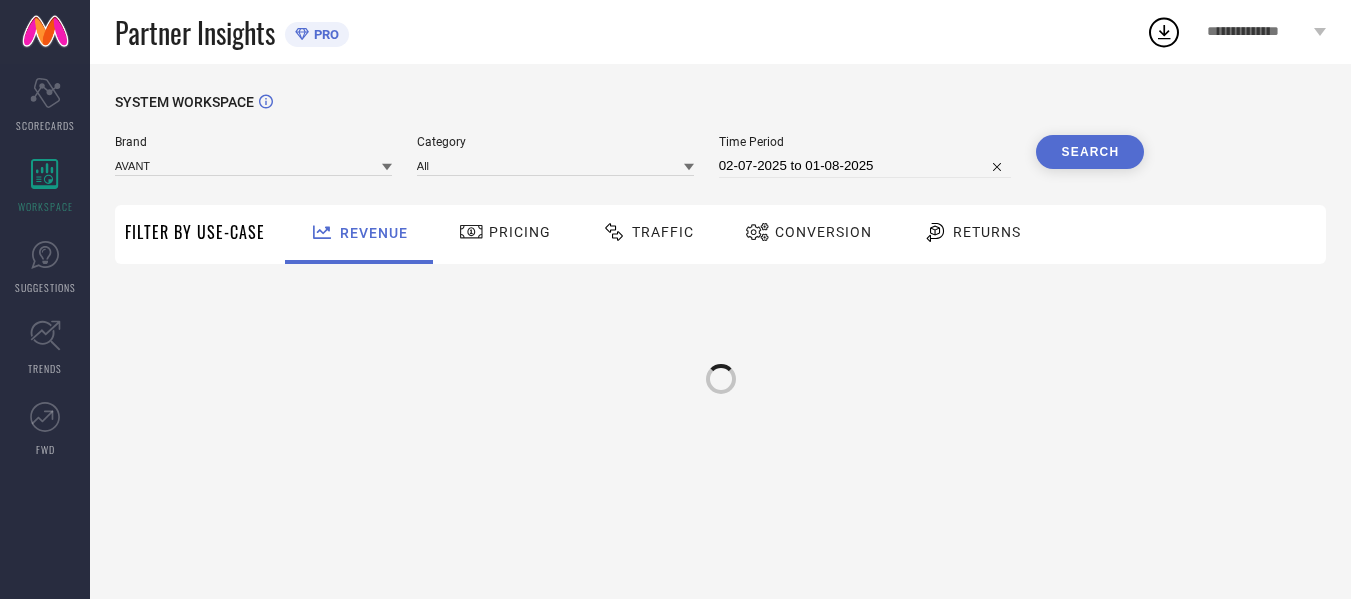 click on "Traffic" at bounding box center [663, 232] 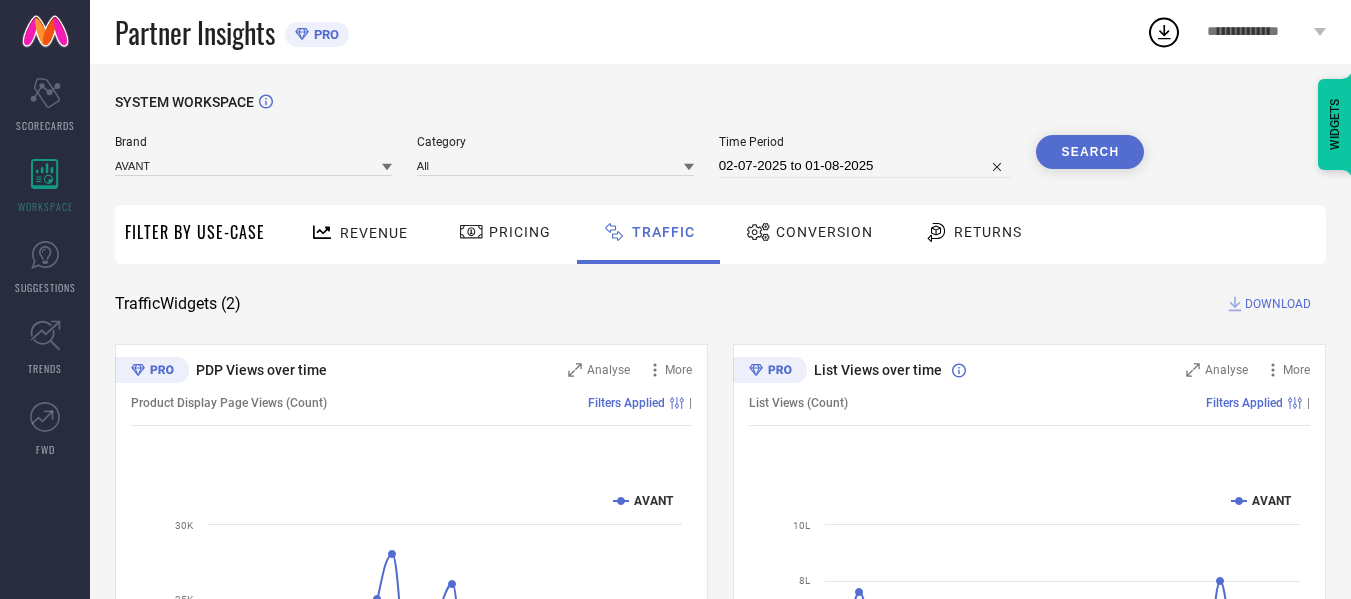 select on "6" 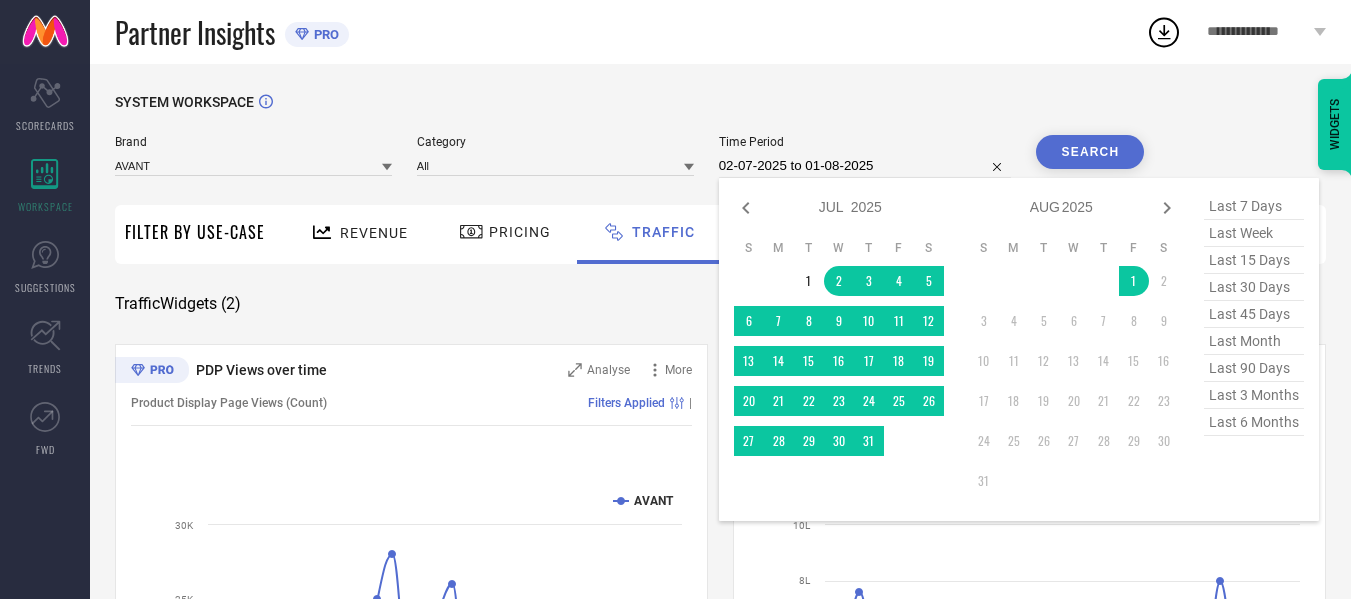 click on "02-07-2025 to 01-08-2025" at bounding box center [865, 166] 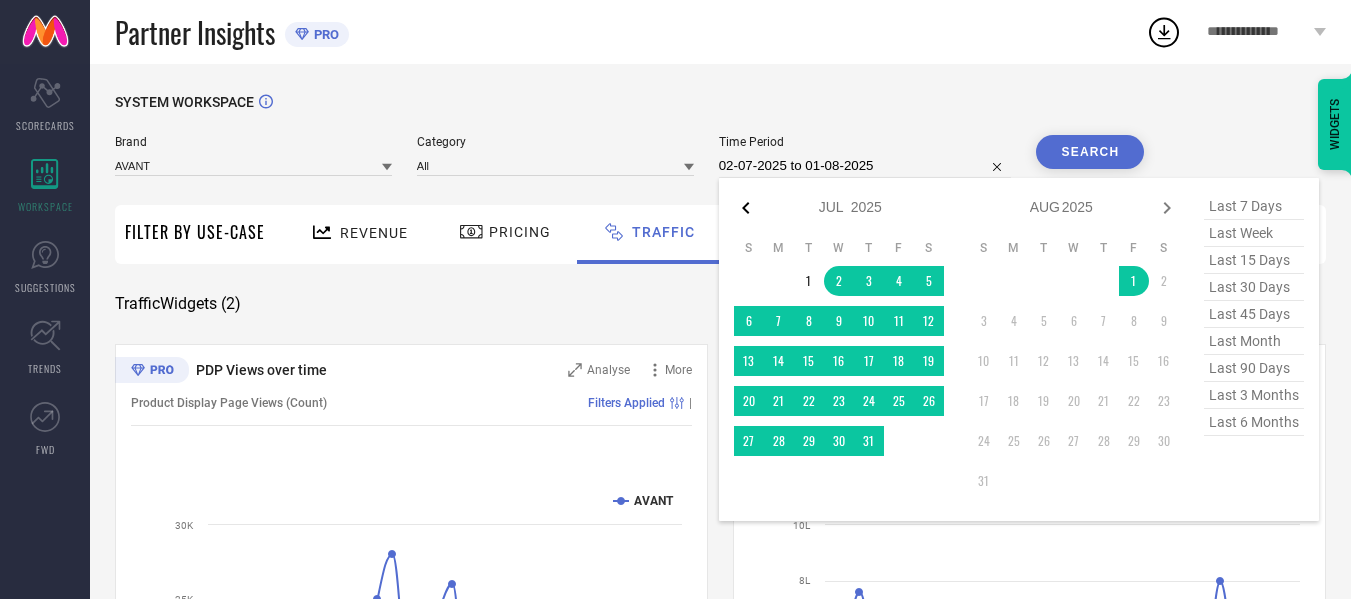 click 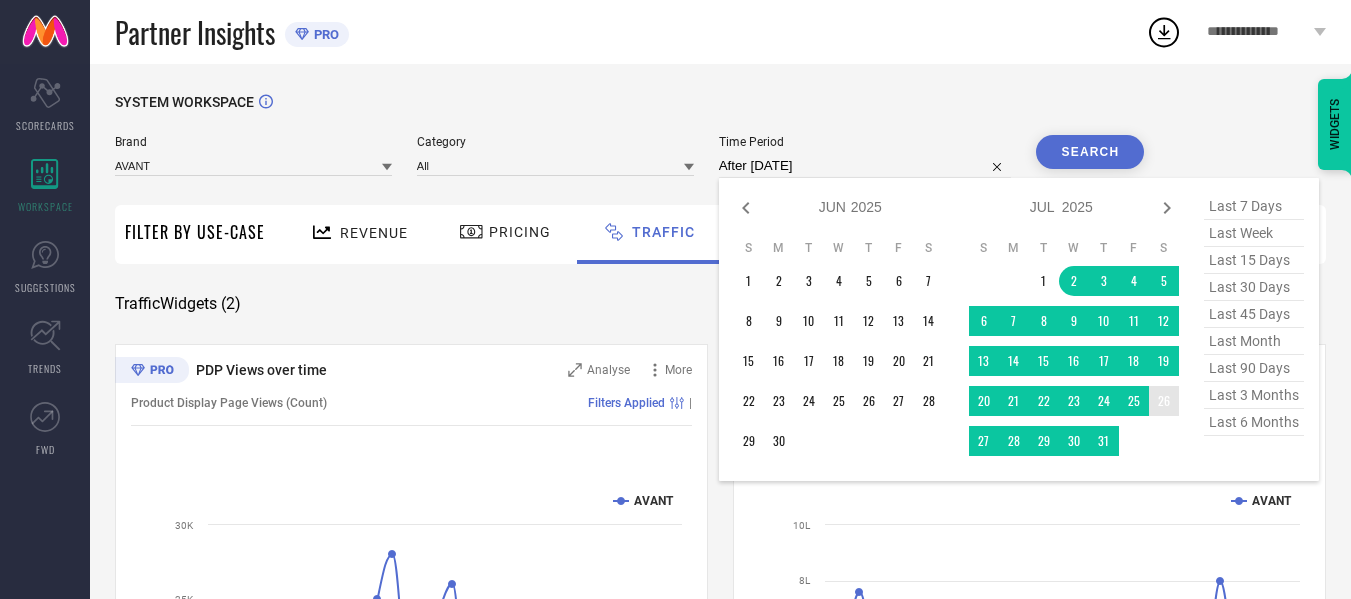 click on "26" at bounding box center [1164, 401] 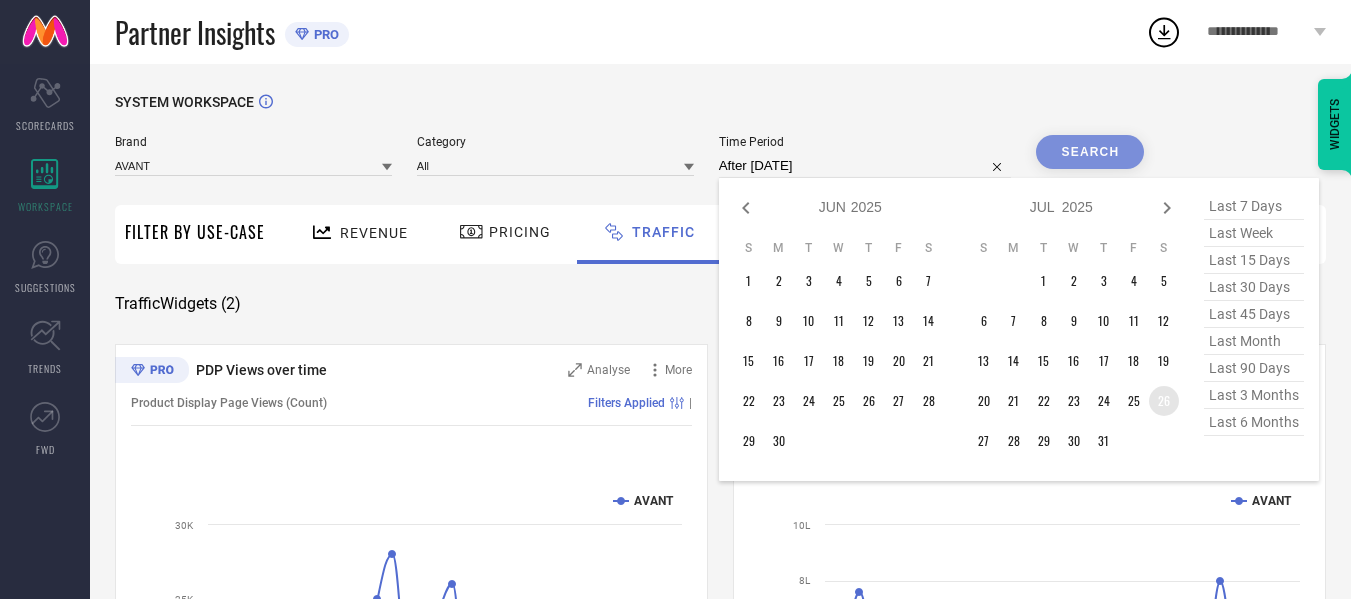 type on "[DATE] to [DATE]" 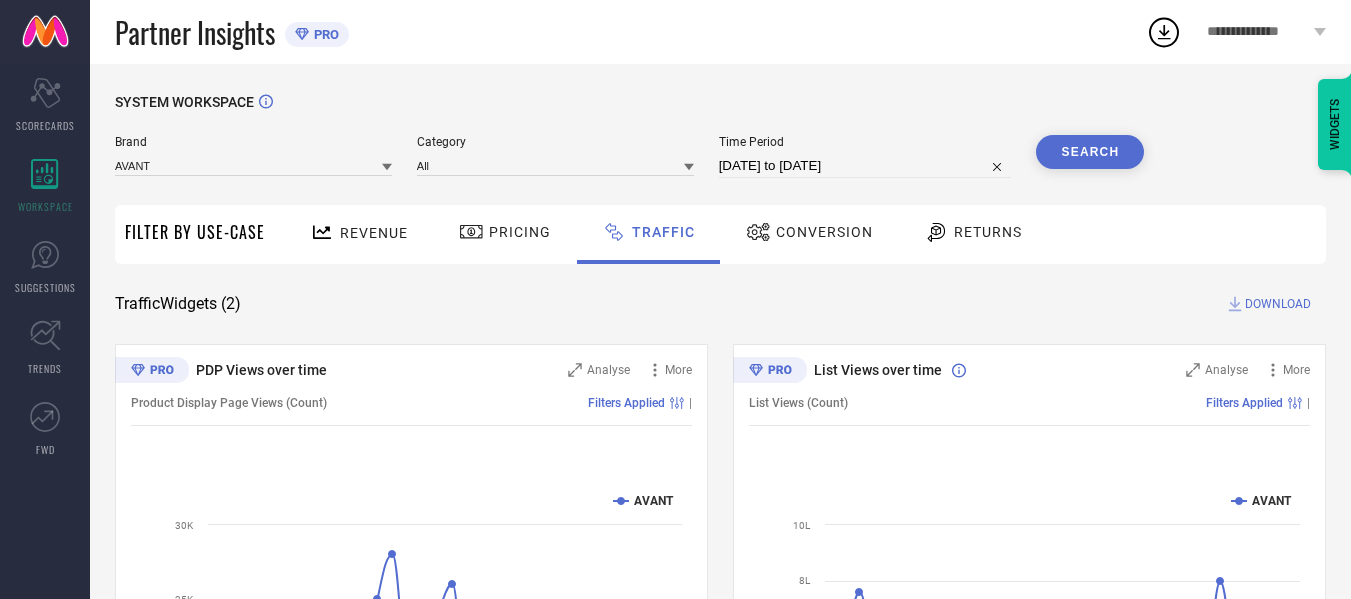 click on "Search" at bounding box center (1090, 152) 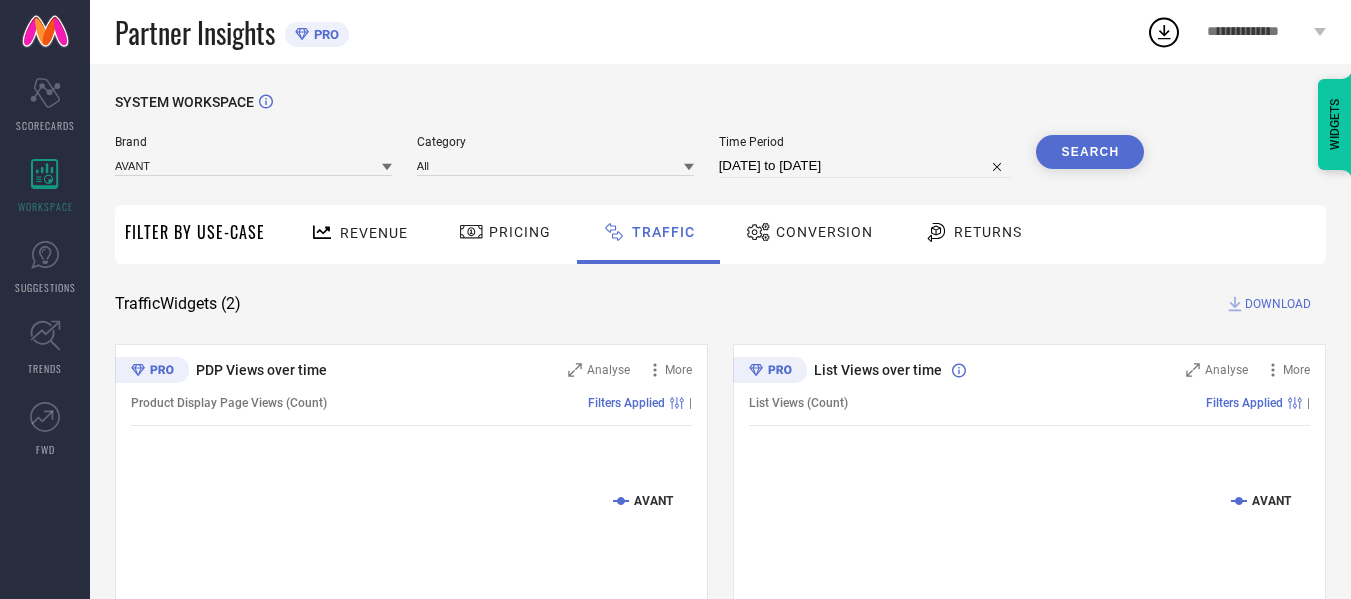 click on "DOWNLOAD" at bounding box center [1278, 304] 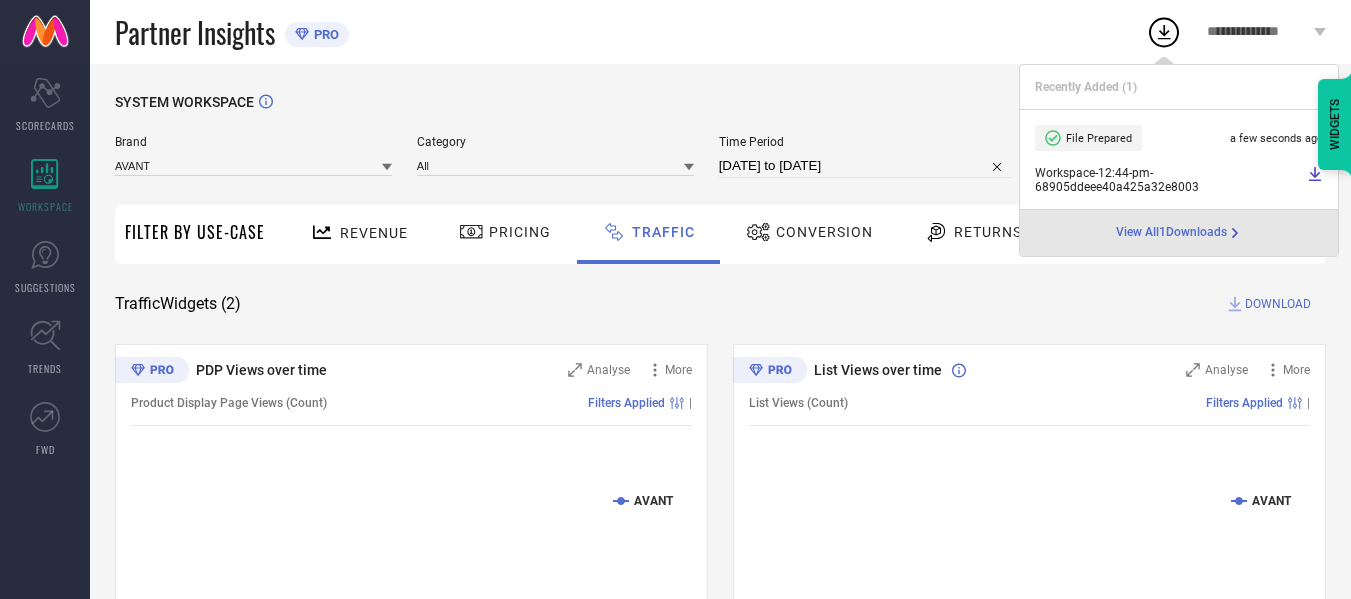 click on "[DATE] to [DATE]" at bounding box center (865, 166) 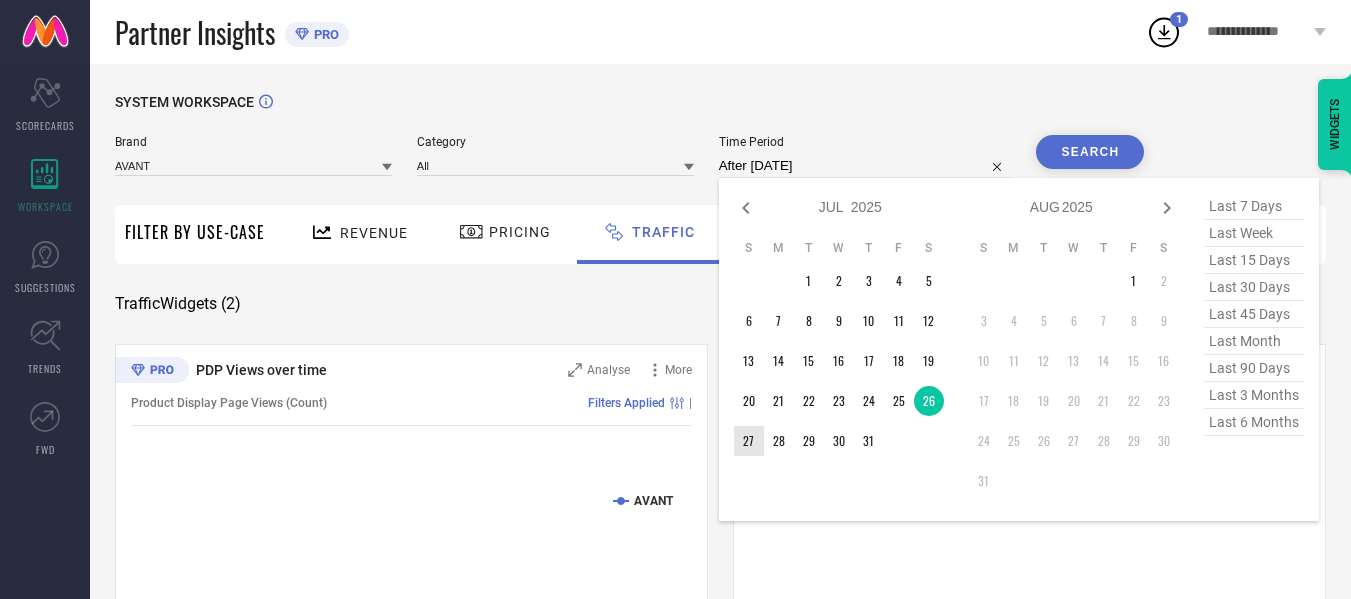 click on "27" at bounding box center (749, 441) 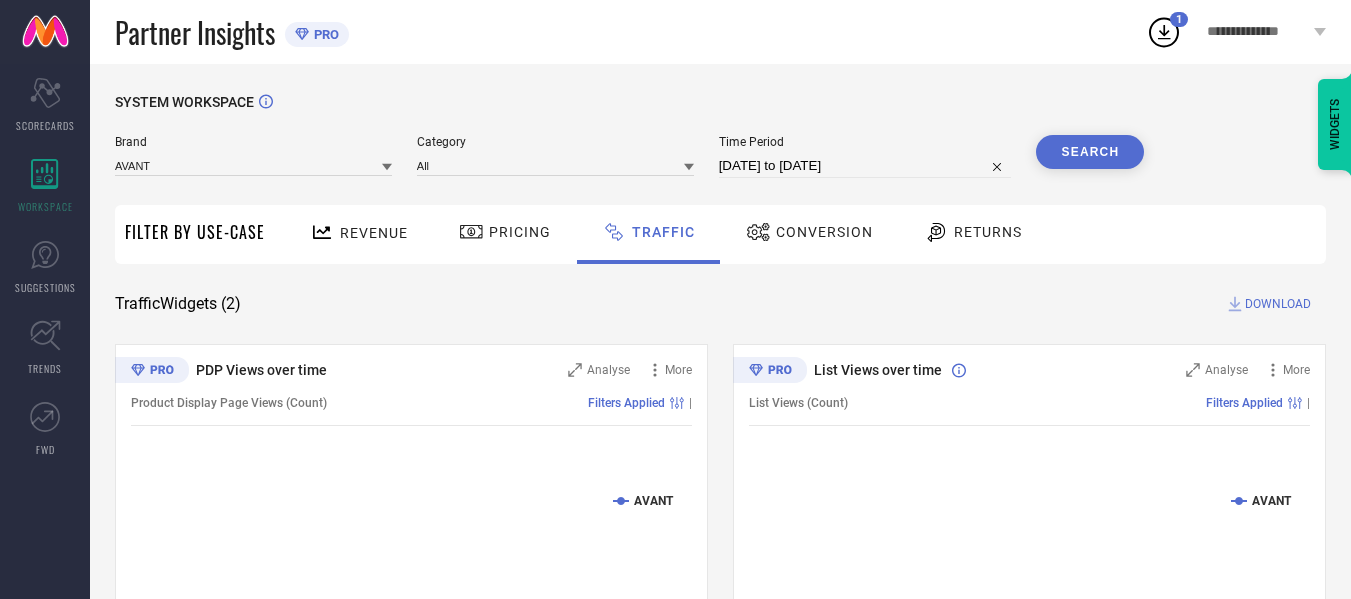 drag, startPoint x: 1084, startPoint y: 150, endPoint x: 1195, endPoint y: 260, distance: 156.2722 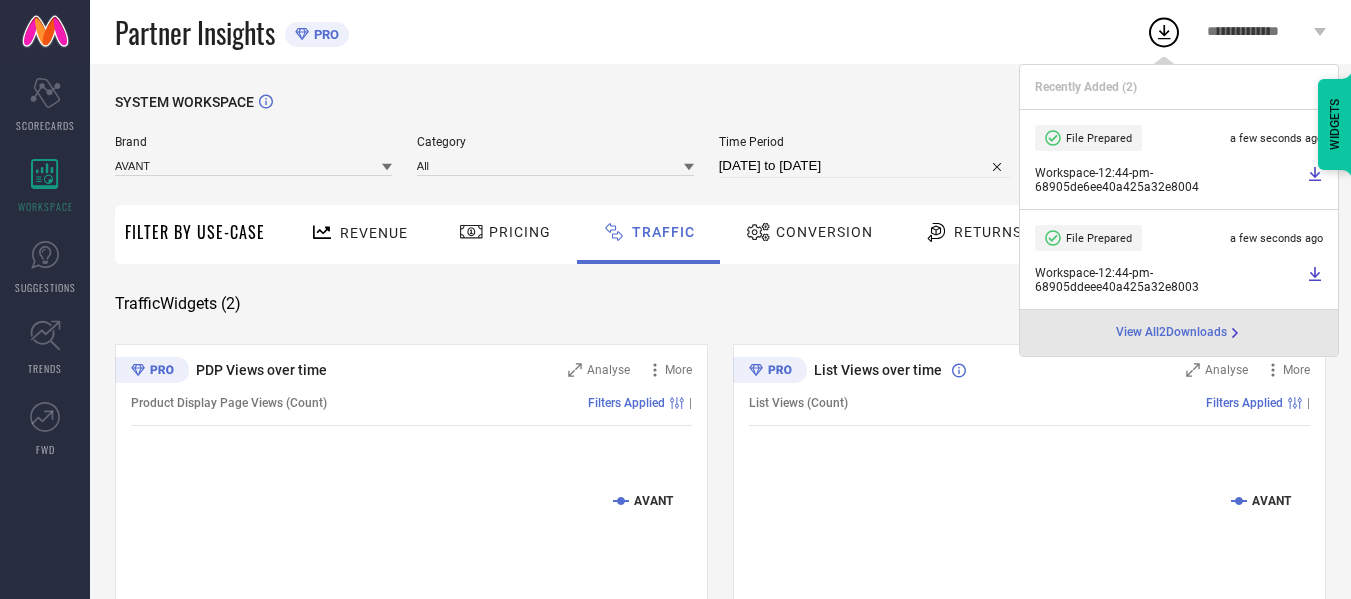 click on "[DATE] to [DATE]" at bounding box center [865, 166] 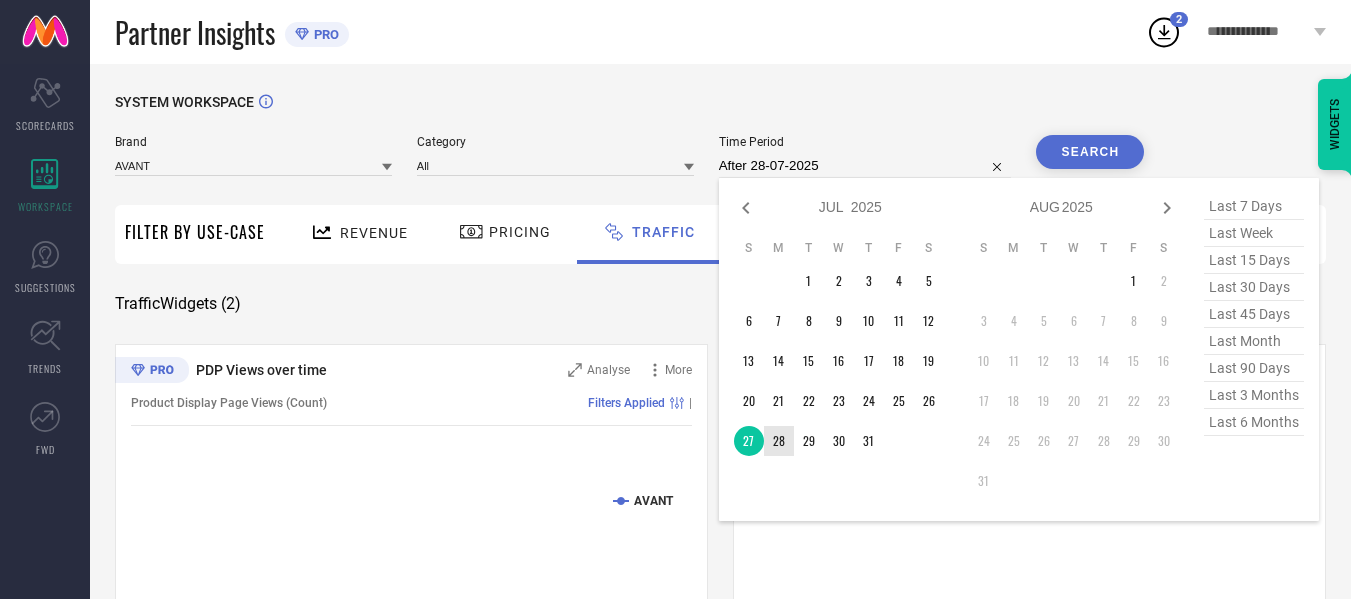 click on "28" at bounding box center (779, 441) 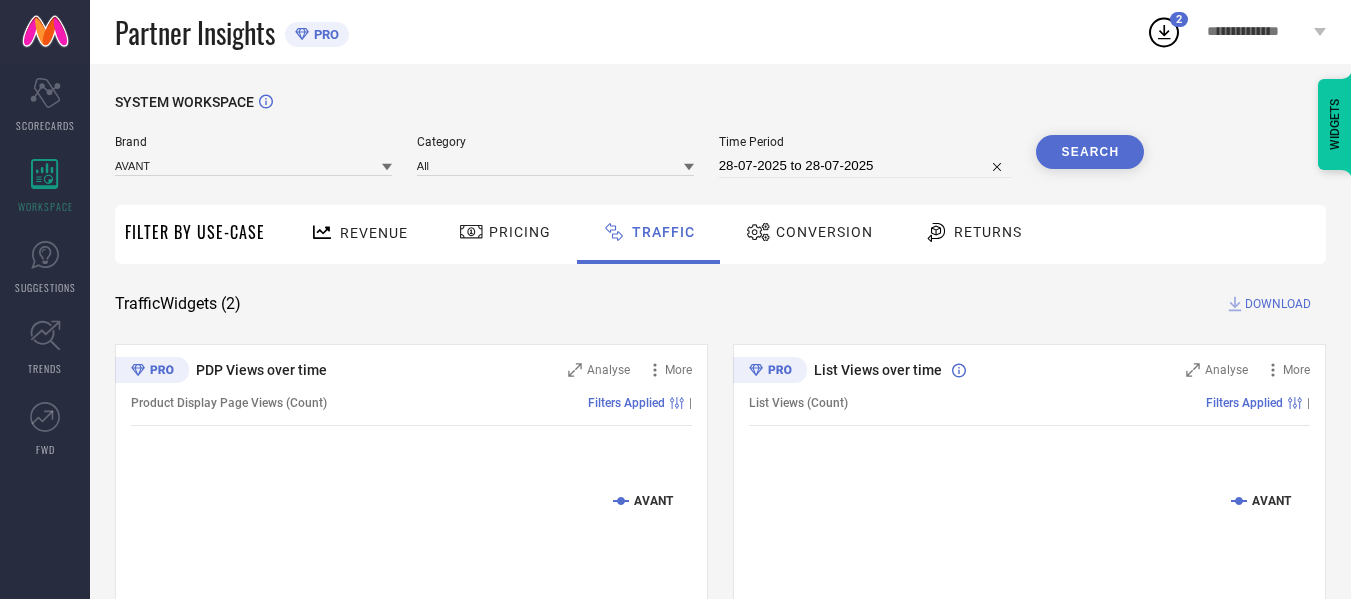 click on "Search" at bounding box center [1090, 152] 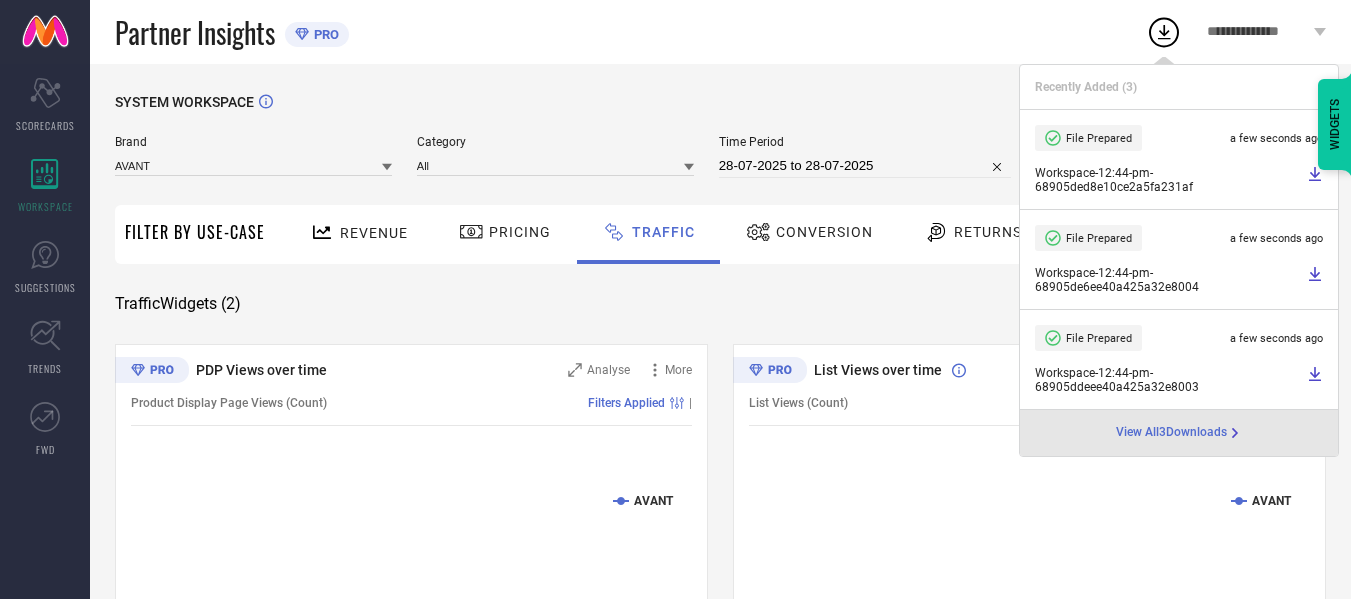 click on "28-07-2025 to 28-07-2025" at bounding box center (865, 166) 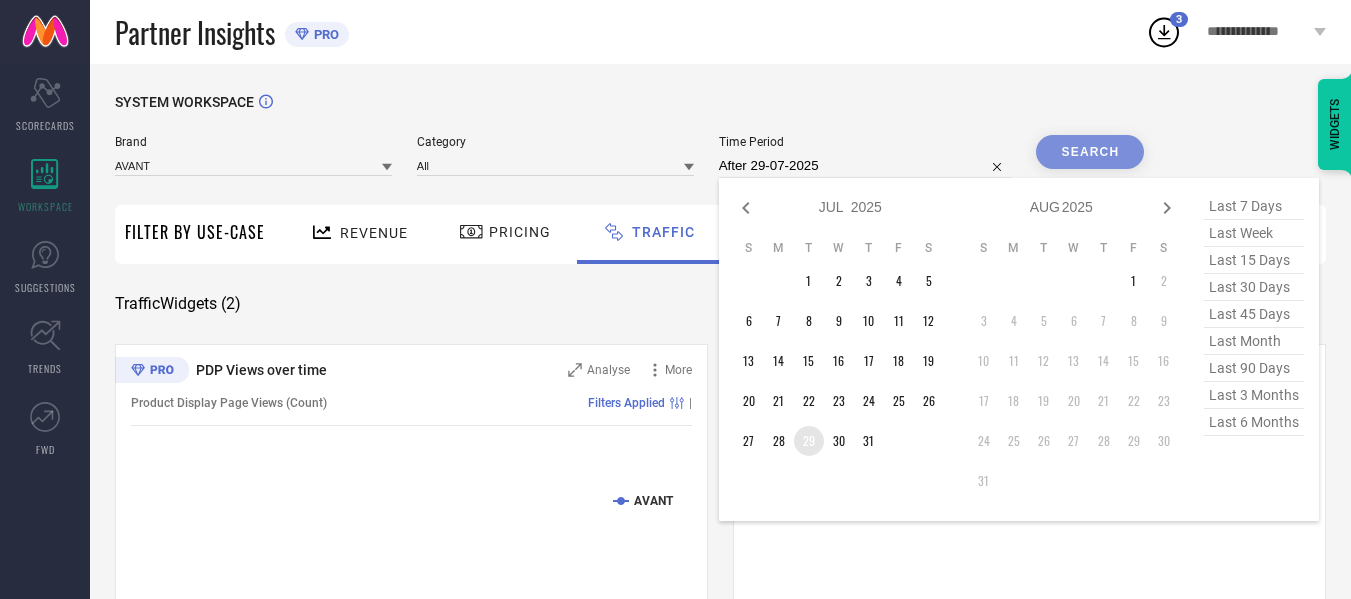 click on "29" at bounding box center (809, 441) 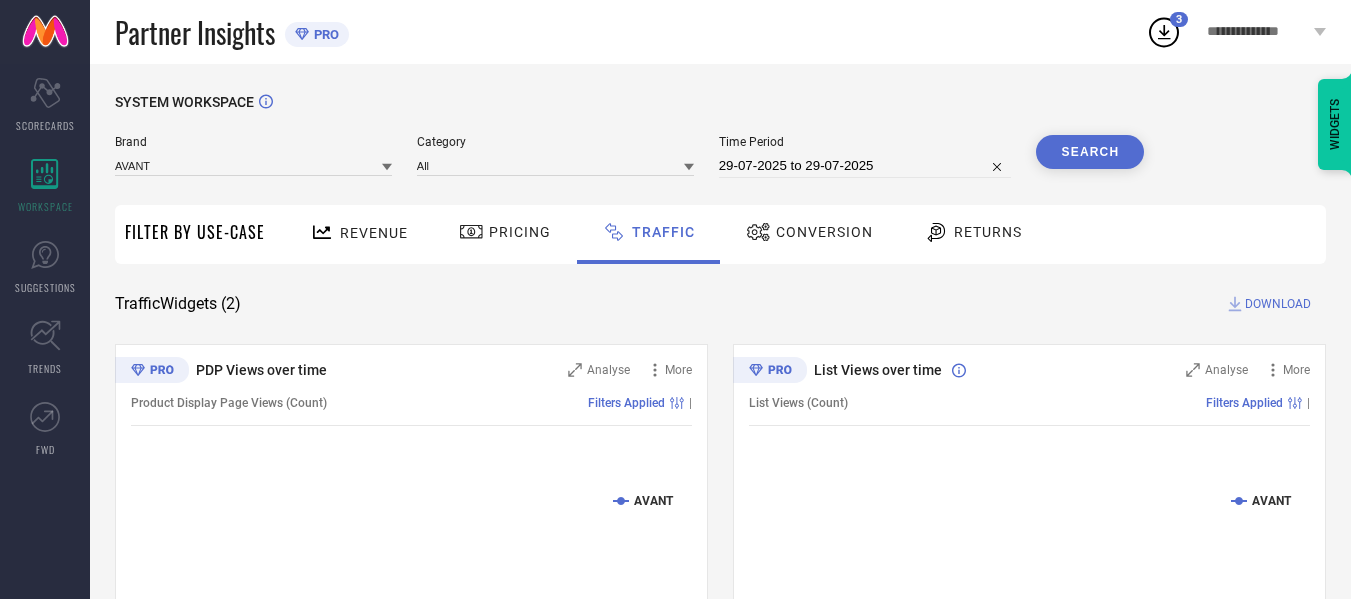 click on "Search" at bounding box center [1090, 152] 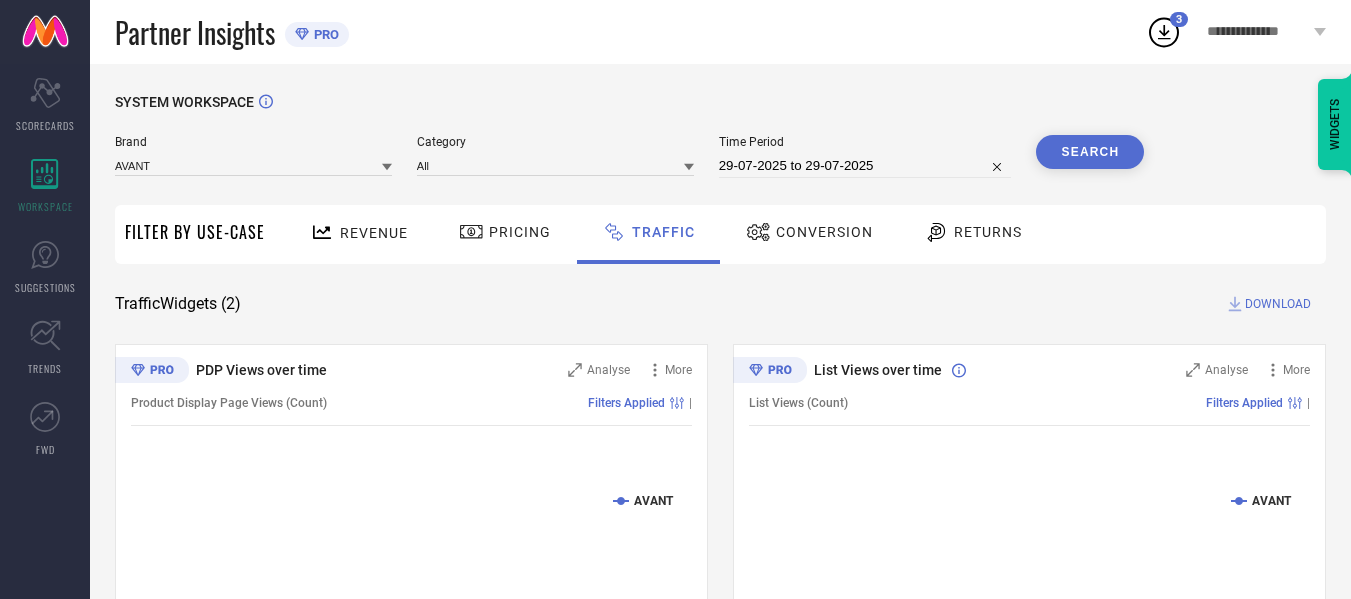 click on "DOWNLOAD" at bounding box center (1278, 304) 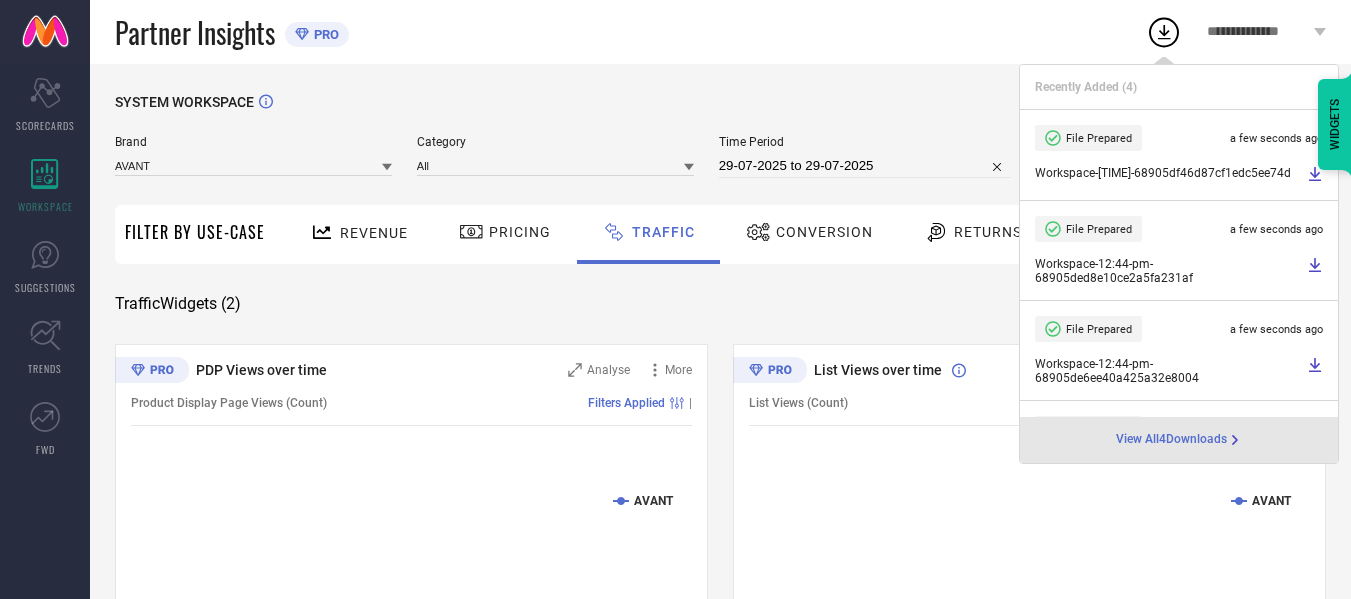 click on "29-07-2025 to 29-07-2025" at bounding box center [865, 166] 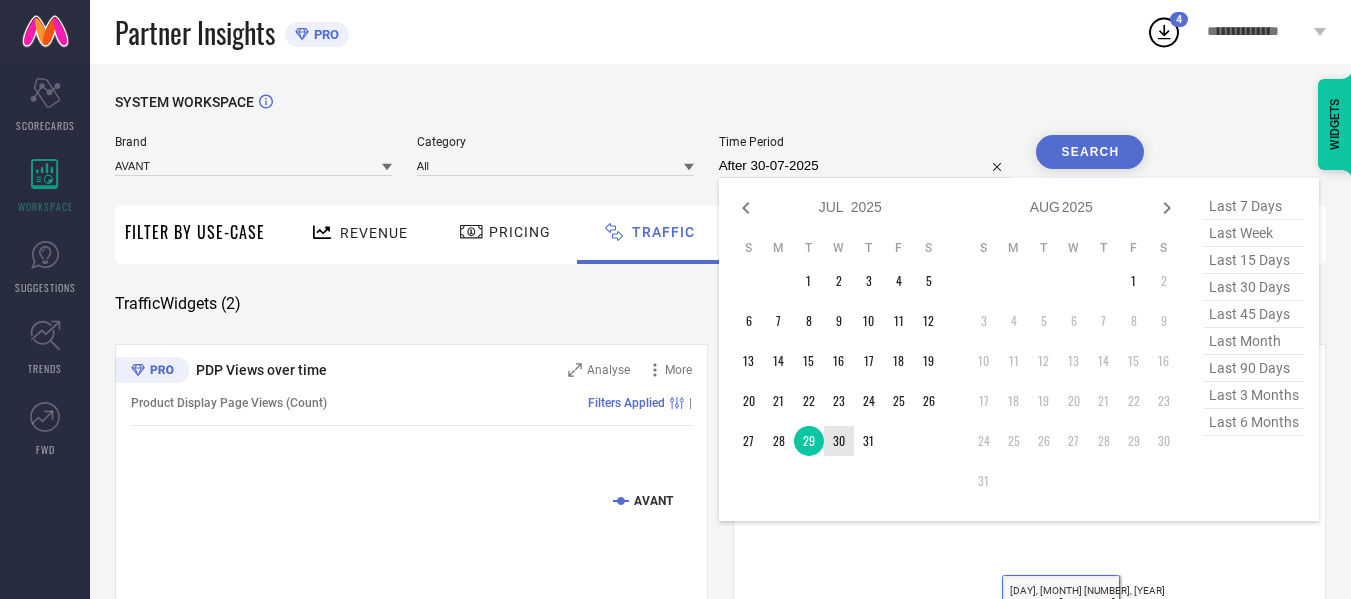 click on "30" at bounding box center [839, 441] 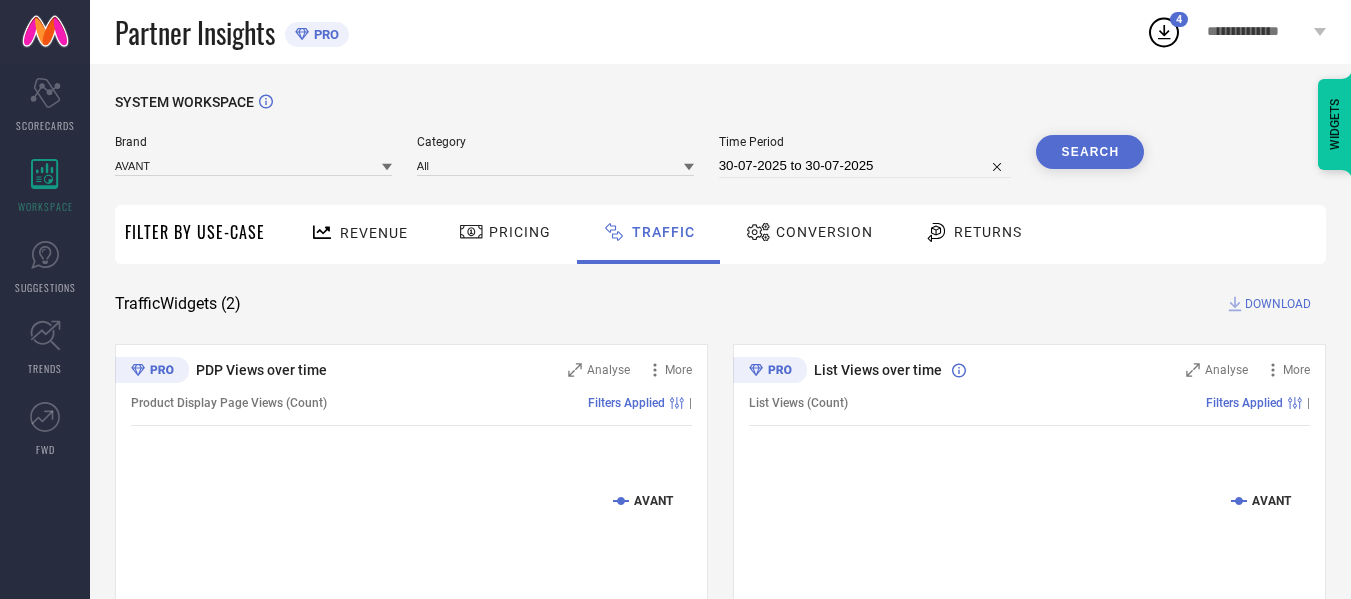 click on "SYSTEM WORKSPACE" at bounding box center (720, 114) 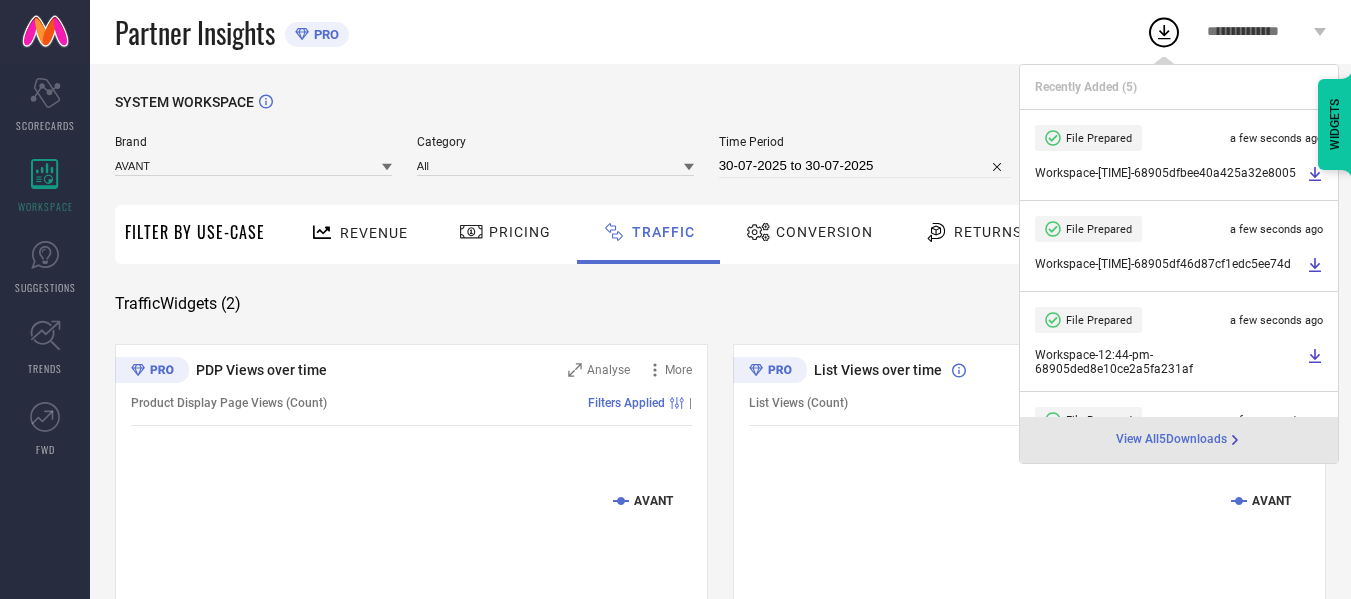 click on "30-07-2025 to 30-07-2025" at bounding box center (865, 166) 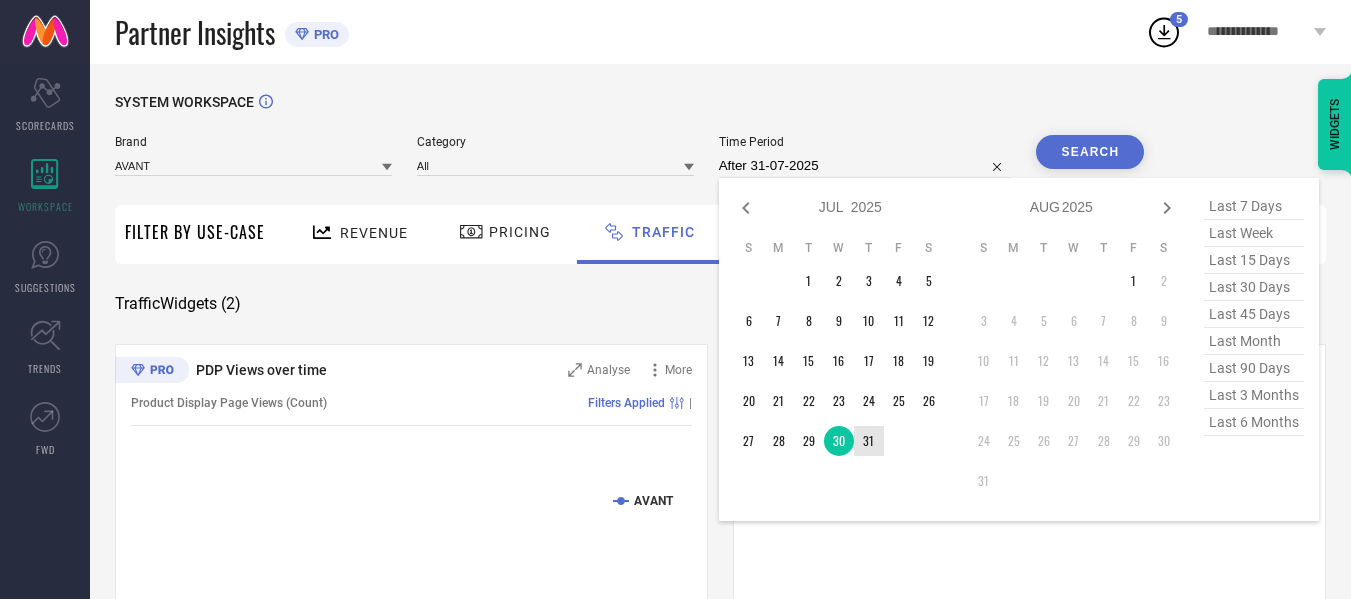 click on "31" at bounding box center [869, 441] 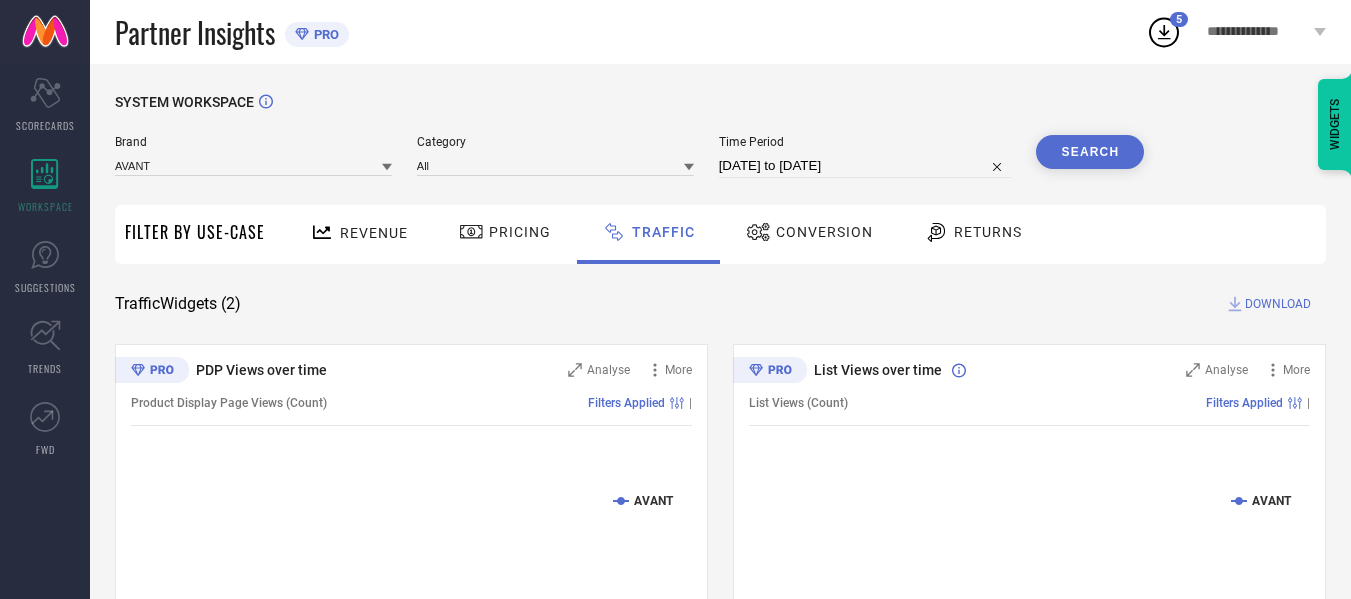 click on "Search" at bounding box center (1090, 152) 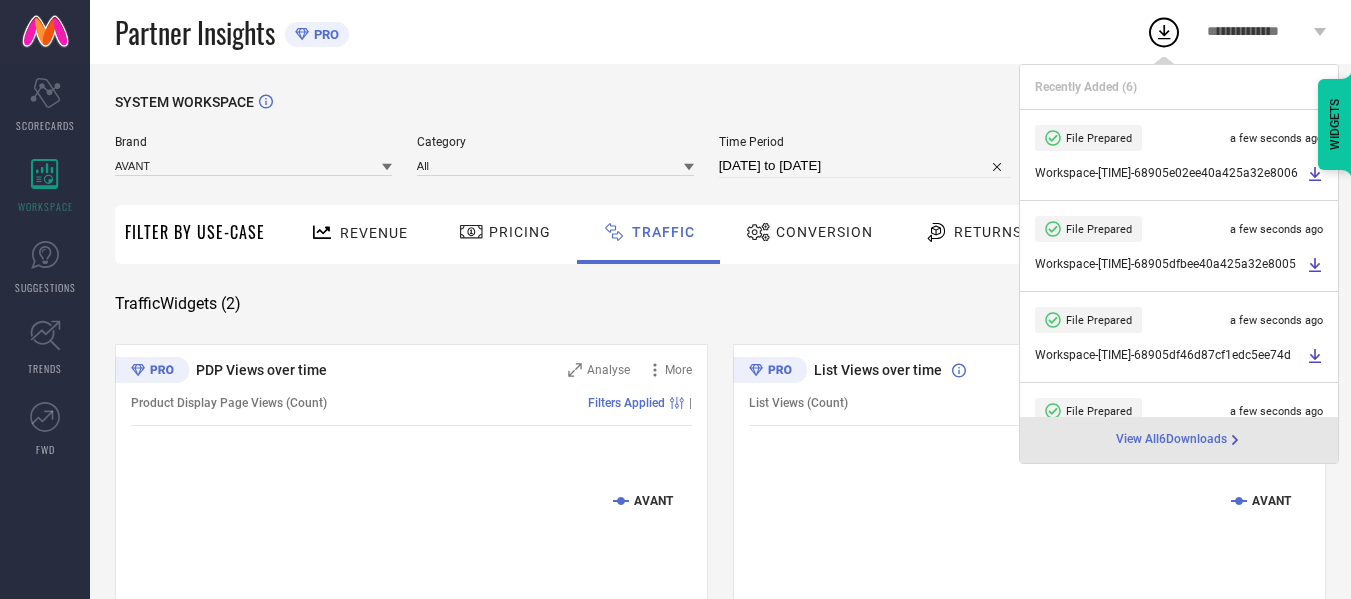 click on "[DATE] to [DATE]" at bounding box center [865, 166] 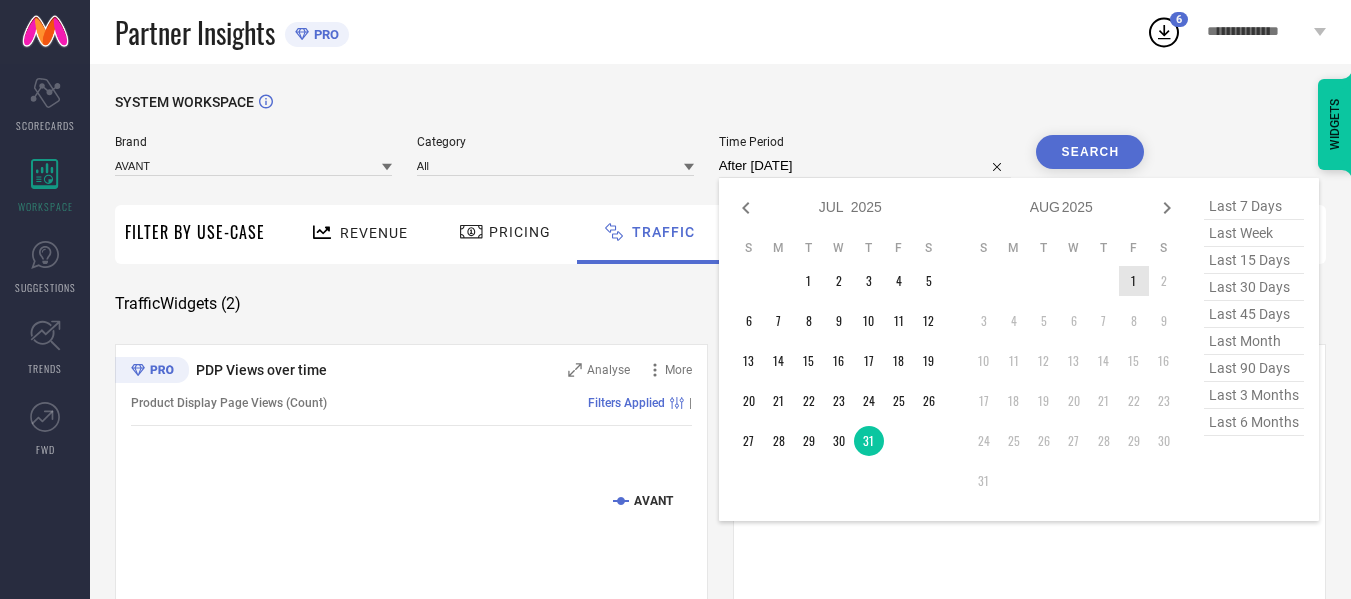 click on "1" at bounding box center (1134, 281) 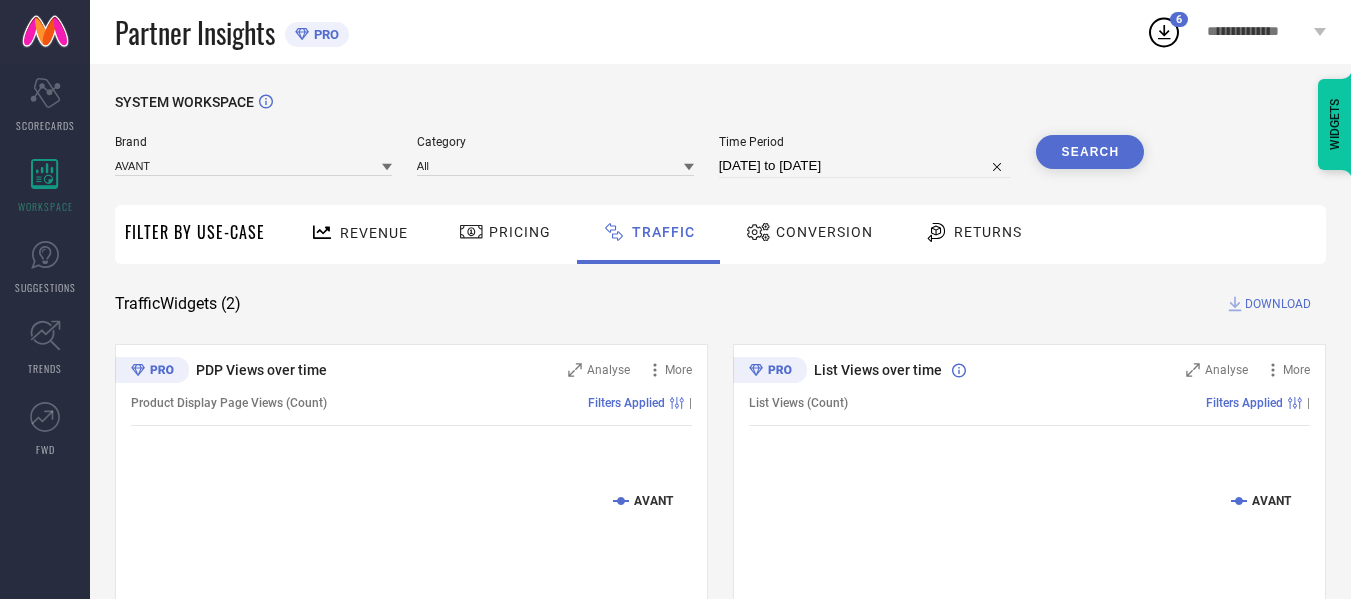 click on "Search" at bounding box center (1090, 152) 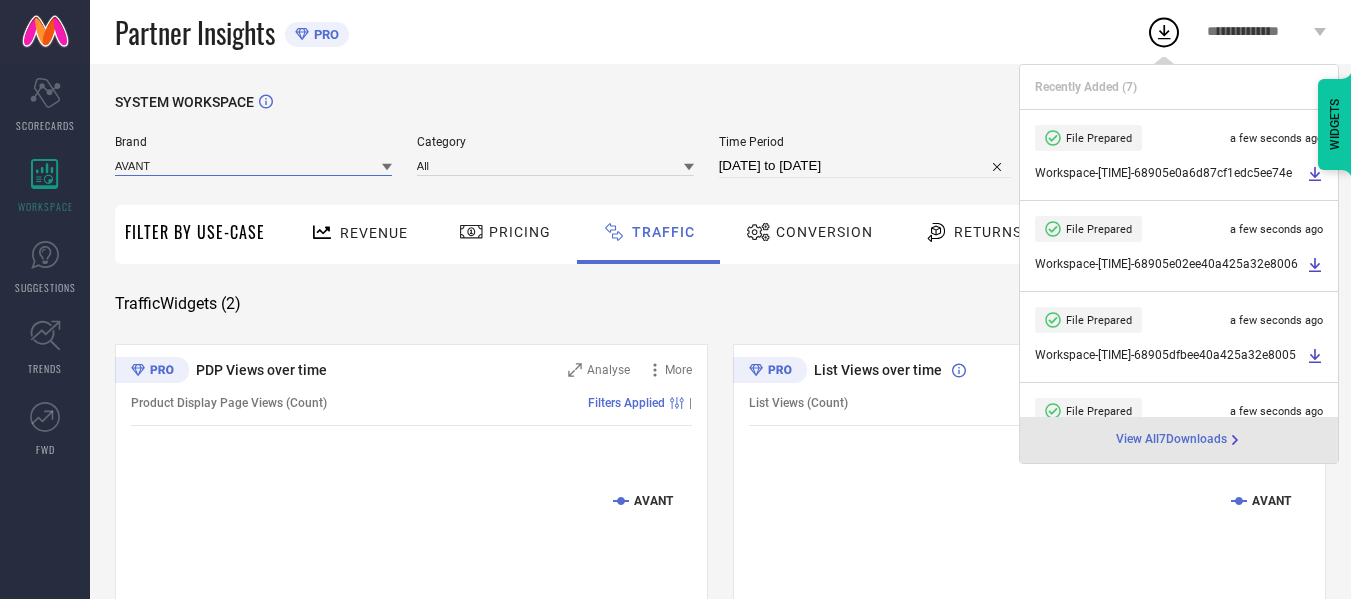 click at bounding box center [253, 165] 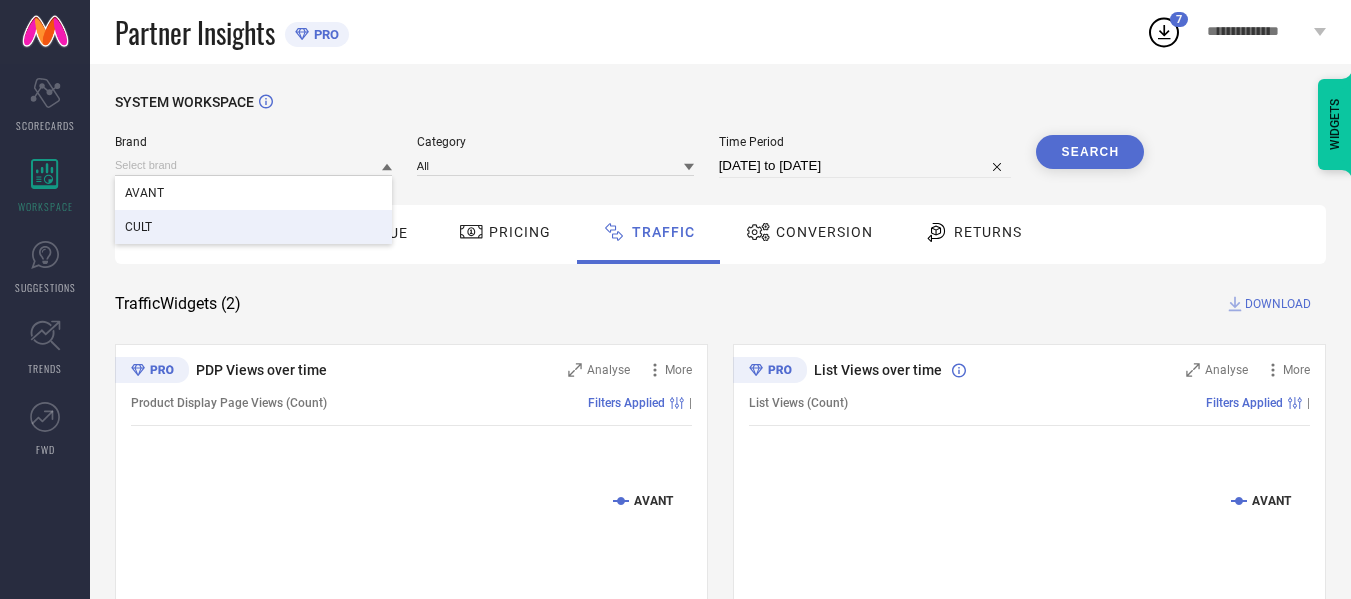 click on "CULT" at bounding box center (253, 227) 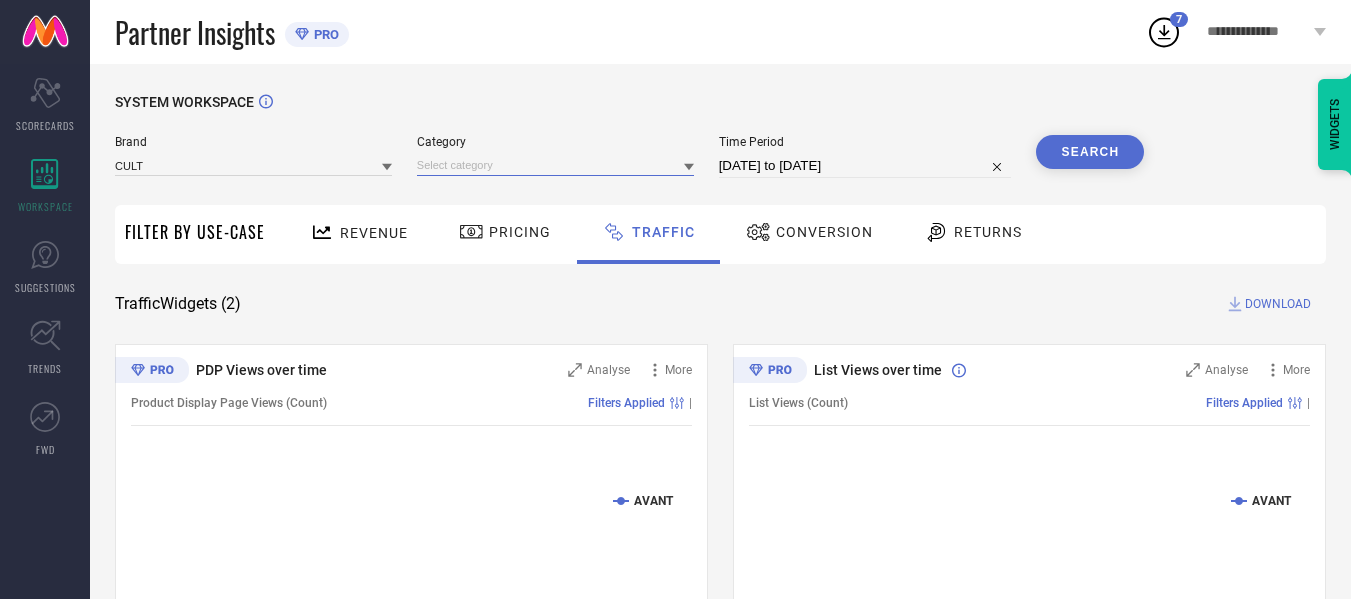 click at bounding box center (555, 165) 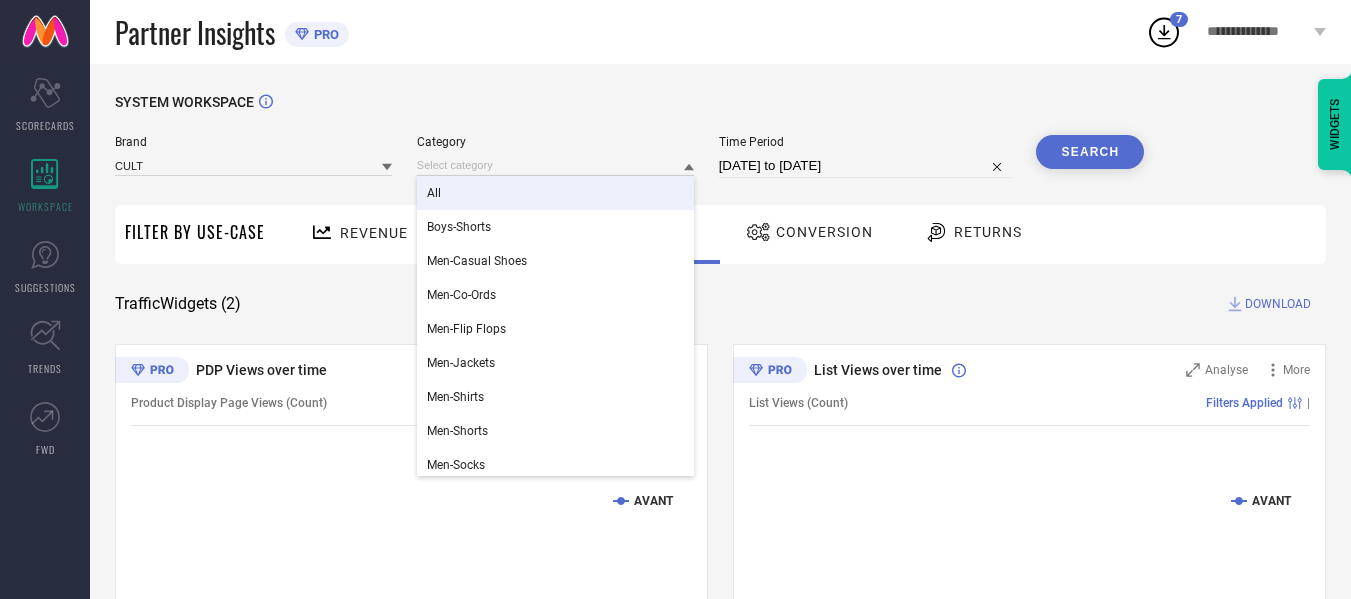 click on "All" at bounding box center [555, 193] 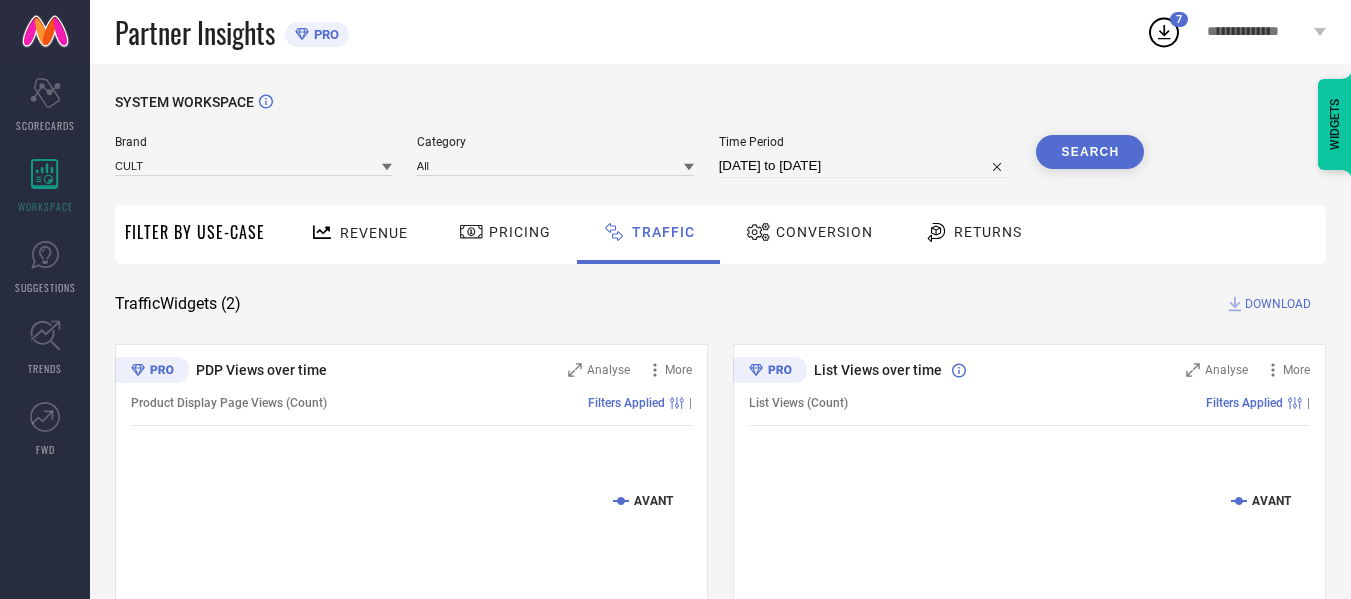 click on "[DATE] to [DATE]" at bounding box center (865, 166) 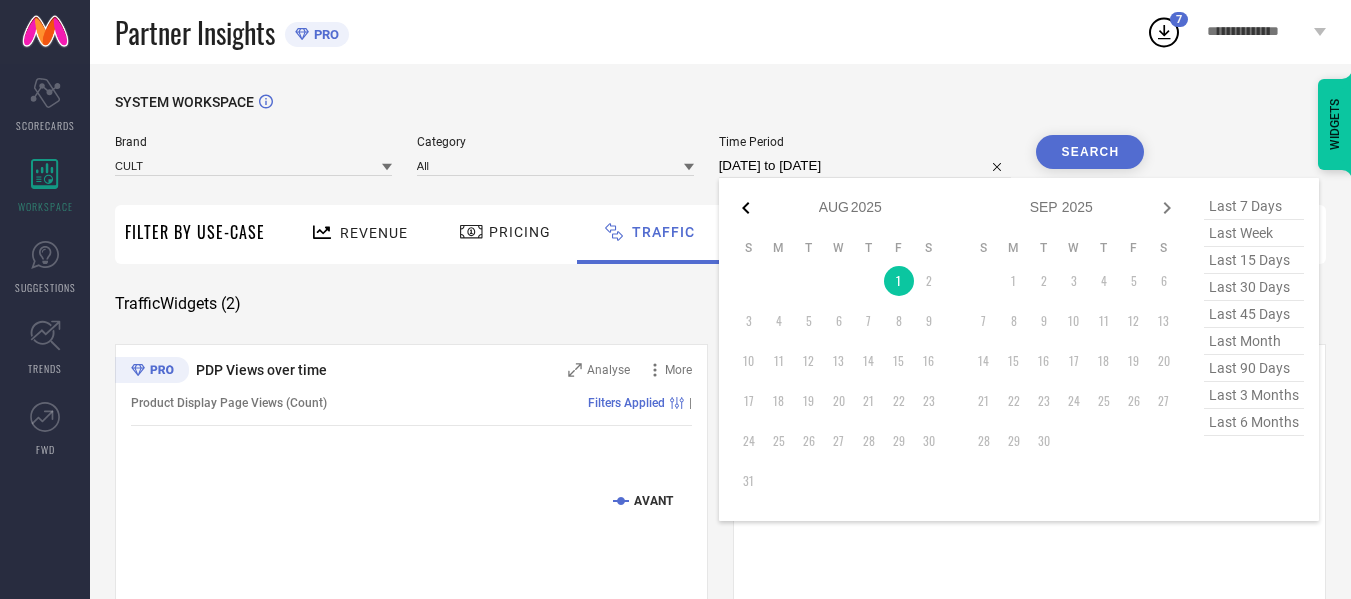 click 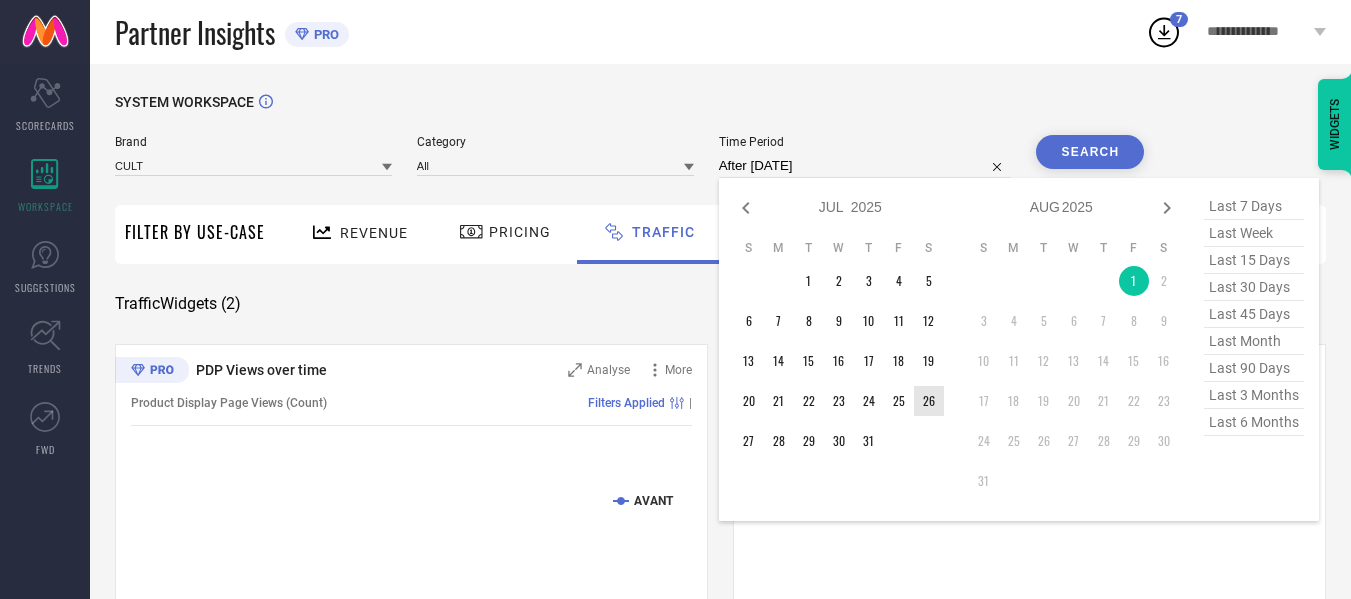 click on "26" at bounding box center [929, 401] 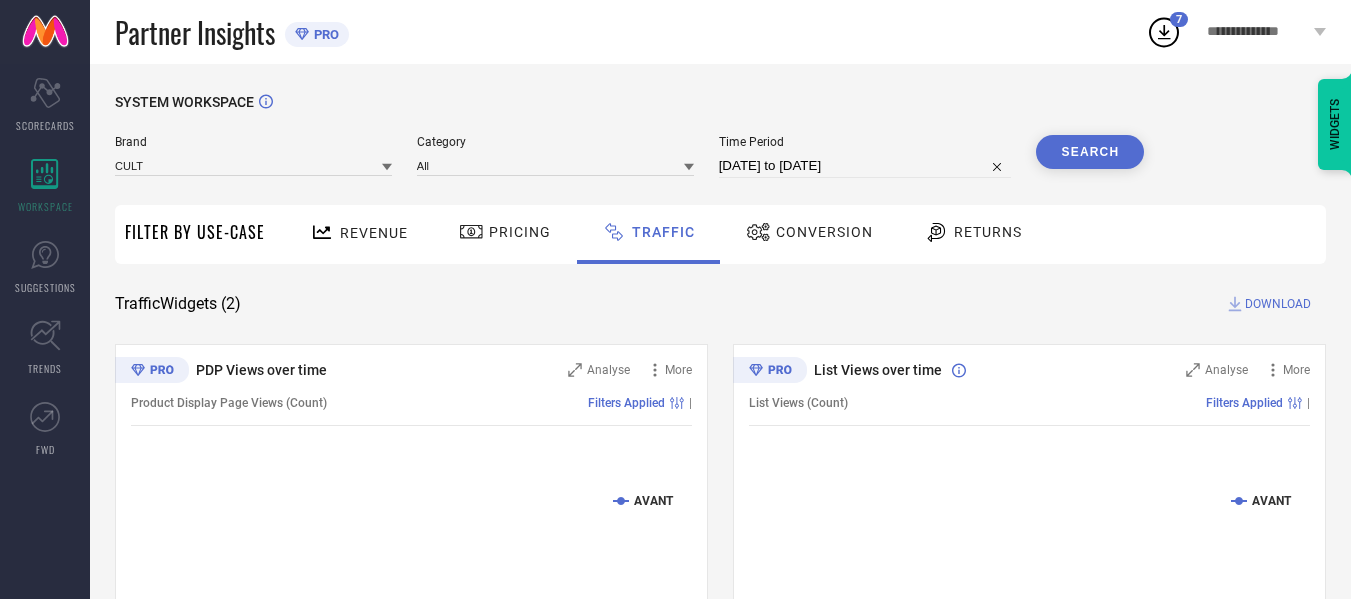 click on "Search" at bounding box center (1090, 152) 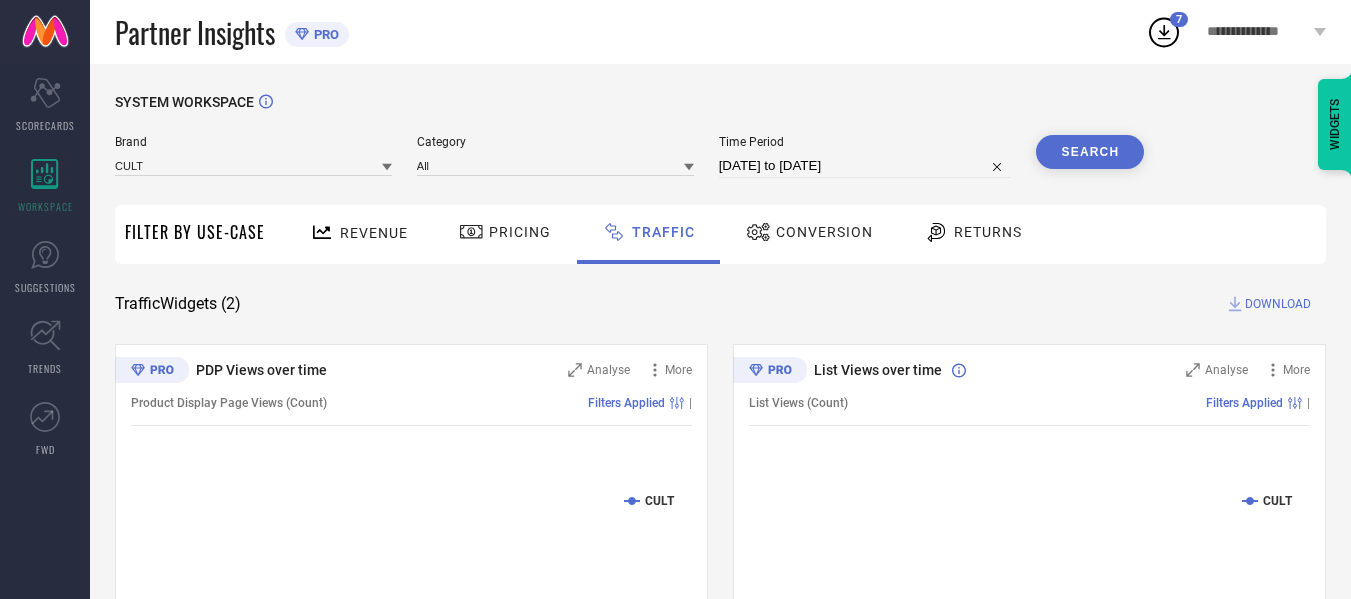 click on "Search" at bounding box center [1090, 152] 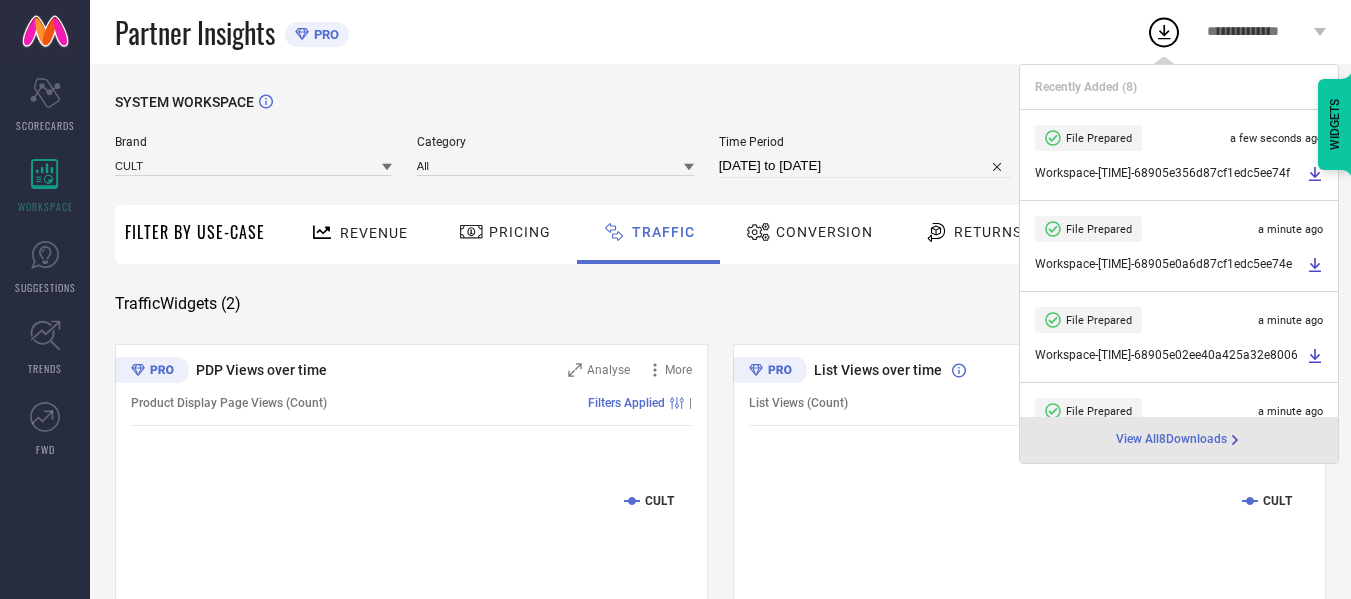 select on "6" 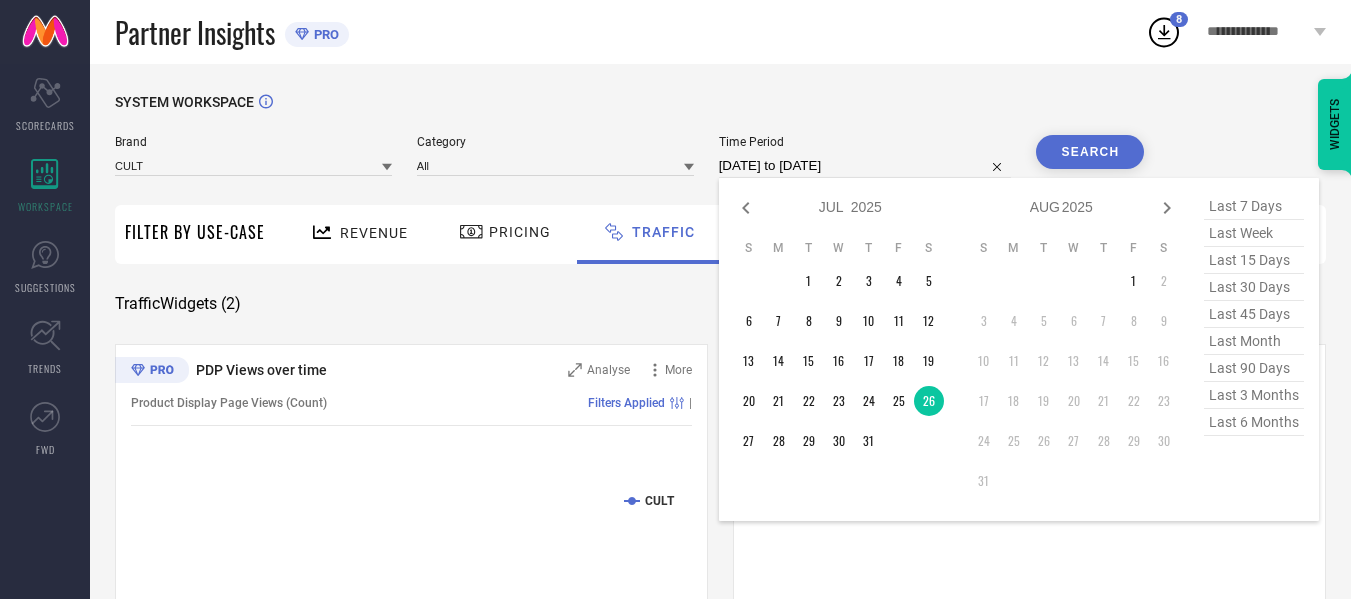 drag, startPoint x: 919, startPoint y: 170, endPoint x: 908, endPoint y: 199, distance: 31.016125 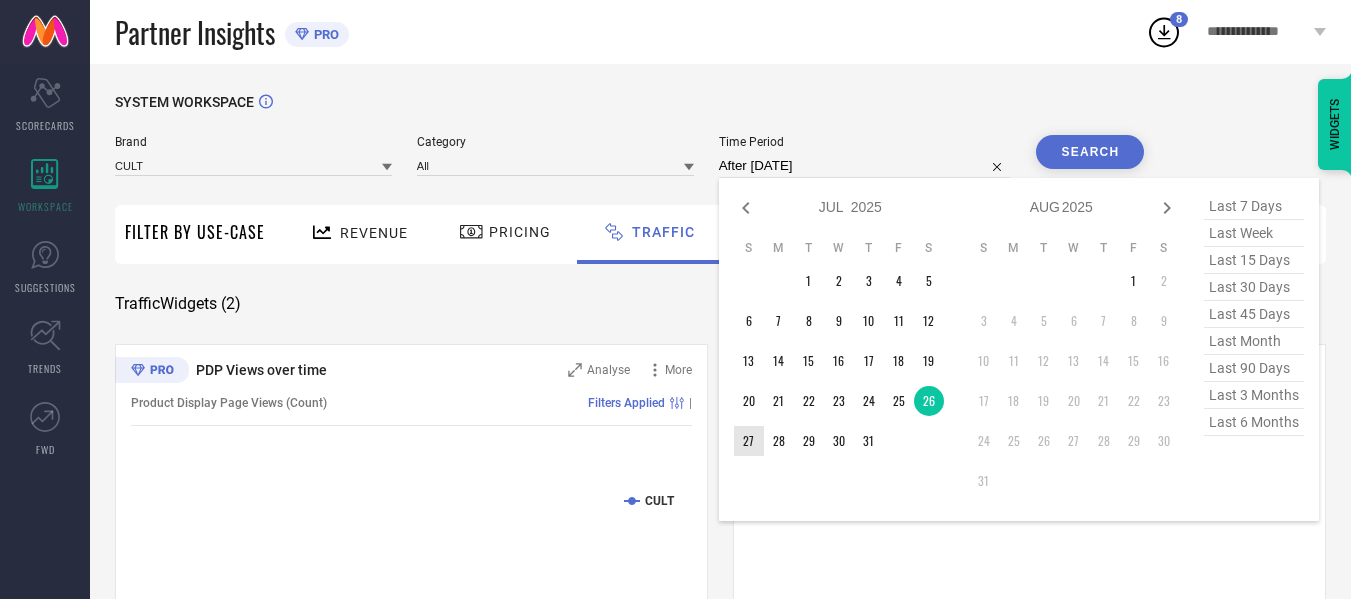 click on "S M T W T F S 1 2 3 4 5 6 7 8 9 10 11 12 13 14 15 16 17 18 19 20 21 22 23 24 25 26 27 28 29 30 31" at bounding box center [839, 348] 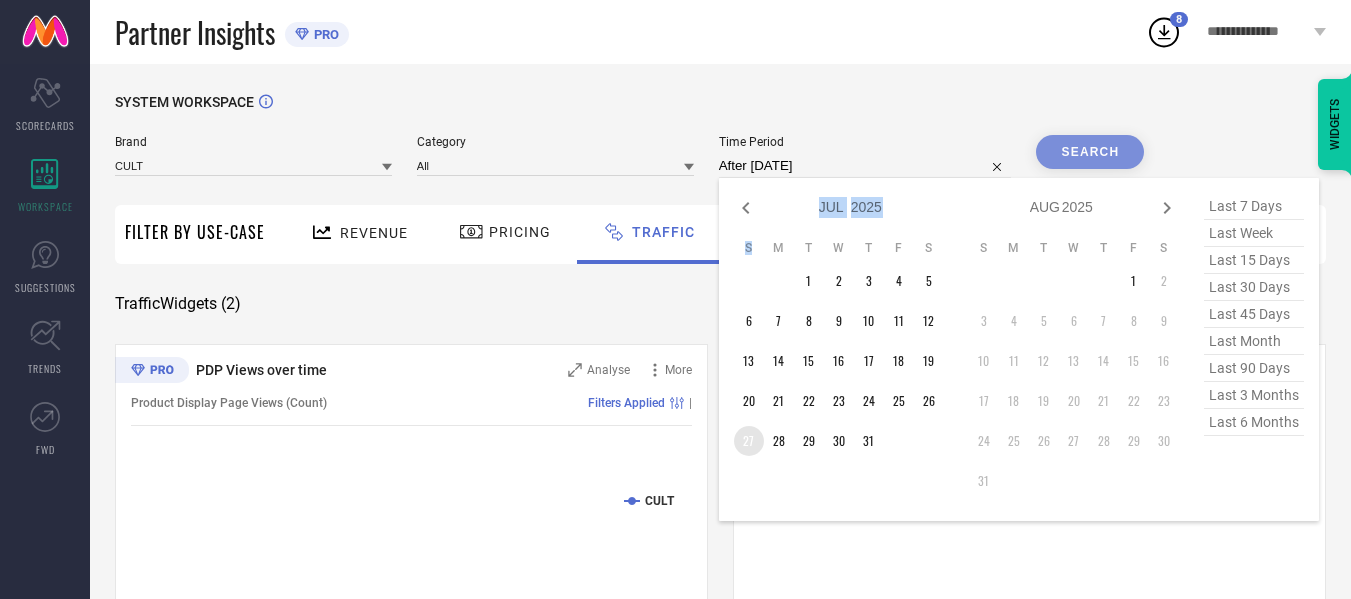 drag, startPoint x: 736, startPoint y: 443, endPoint x: 889, endPoint y: 377, distance: 166.62833 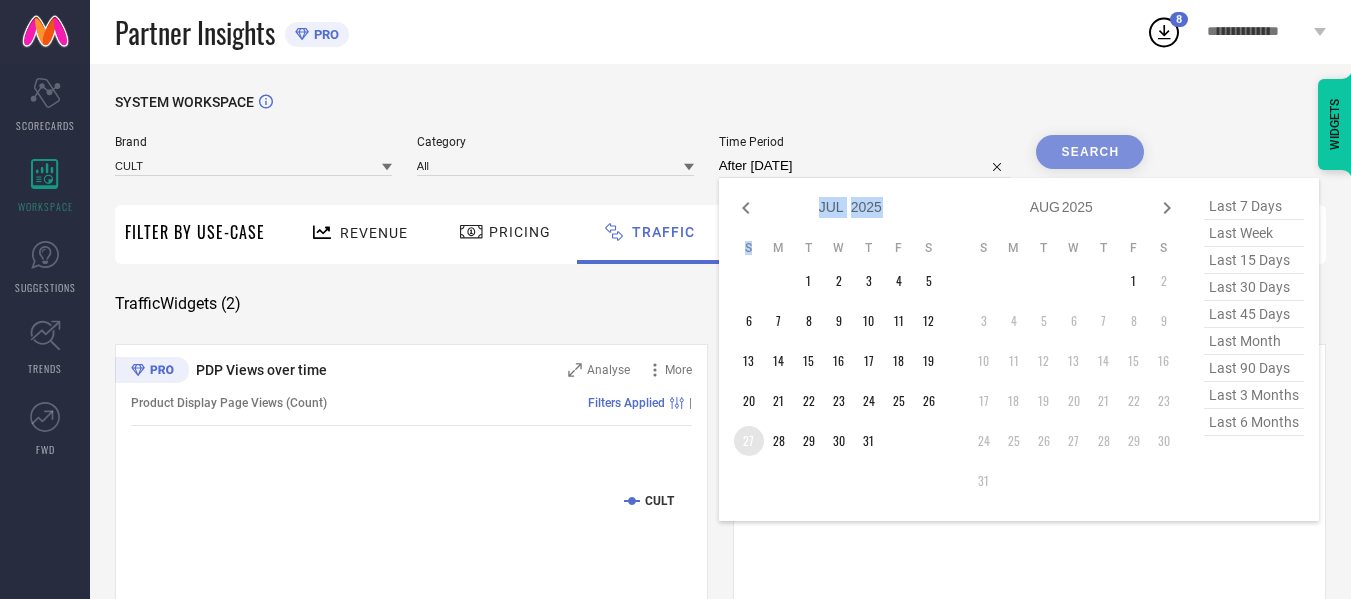 type on "[DATE] to [DATE]" 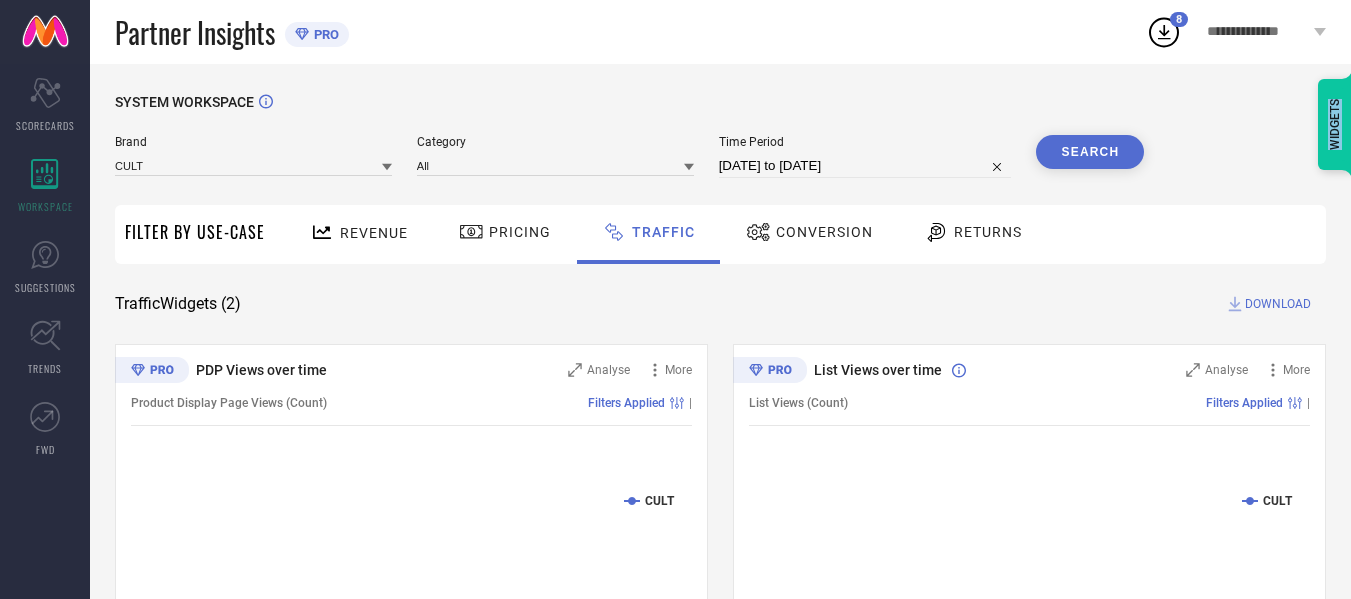 click on "List Views over time Analyse More List Views (Count) Filters Applied |  Created with Highcharts 9.3.3 Time Aggregate List Count CULT [DATE] [NUMBER]L" at bounding box center [1029, 594] 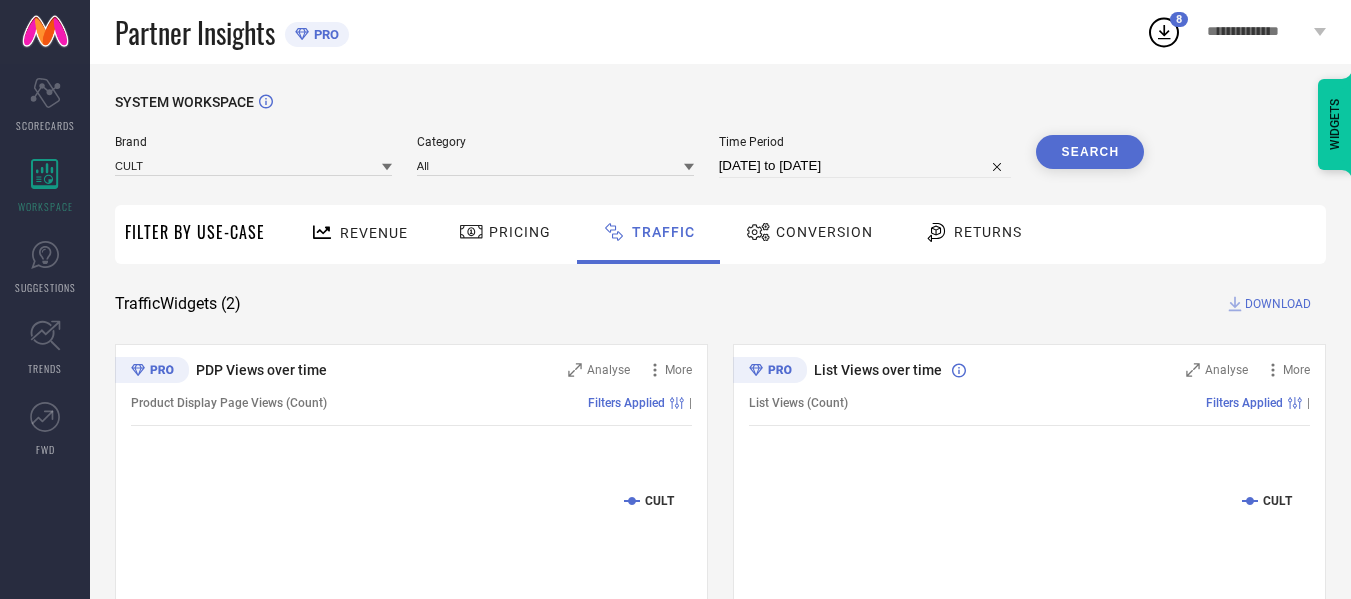 click on "DOWNLOAD" at bounding box center (1278, 304) 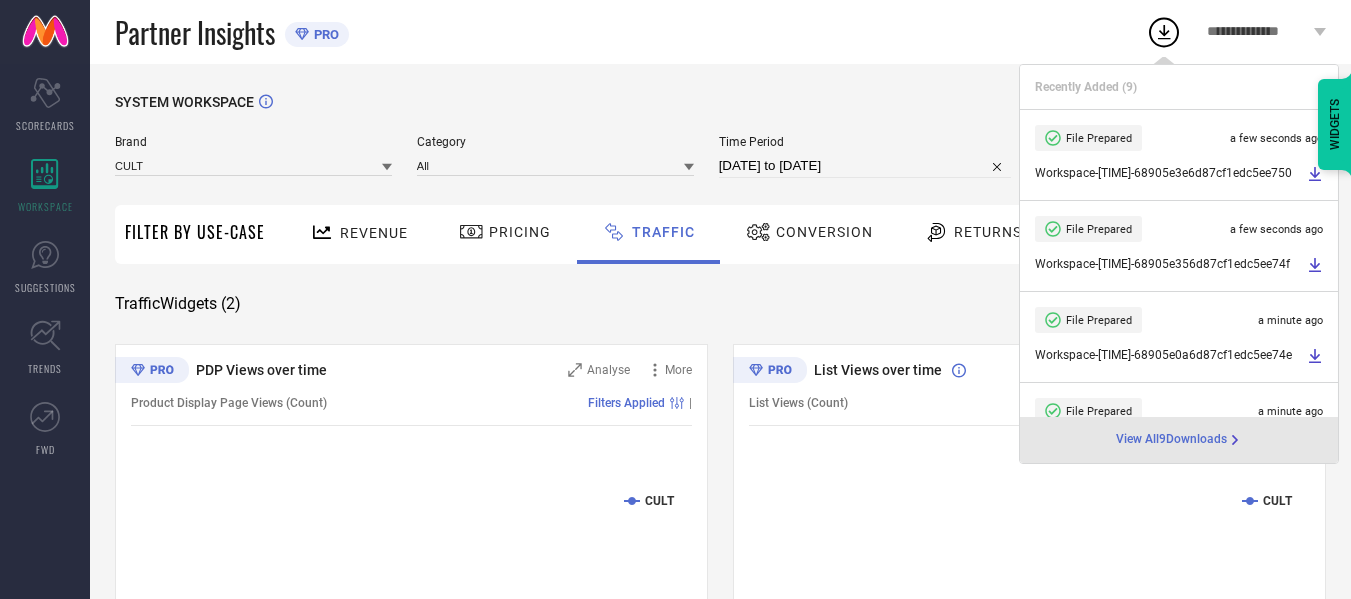 click on "[DATE] to [DATE]" at bounding box center (865, 166) 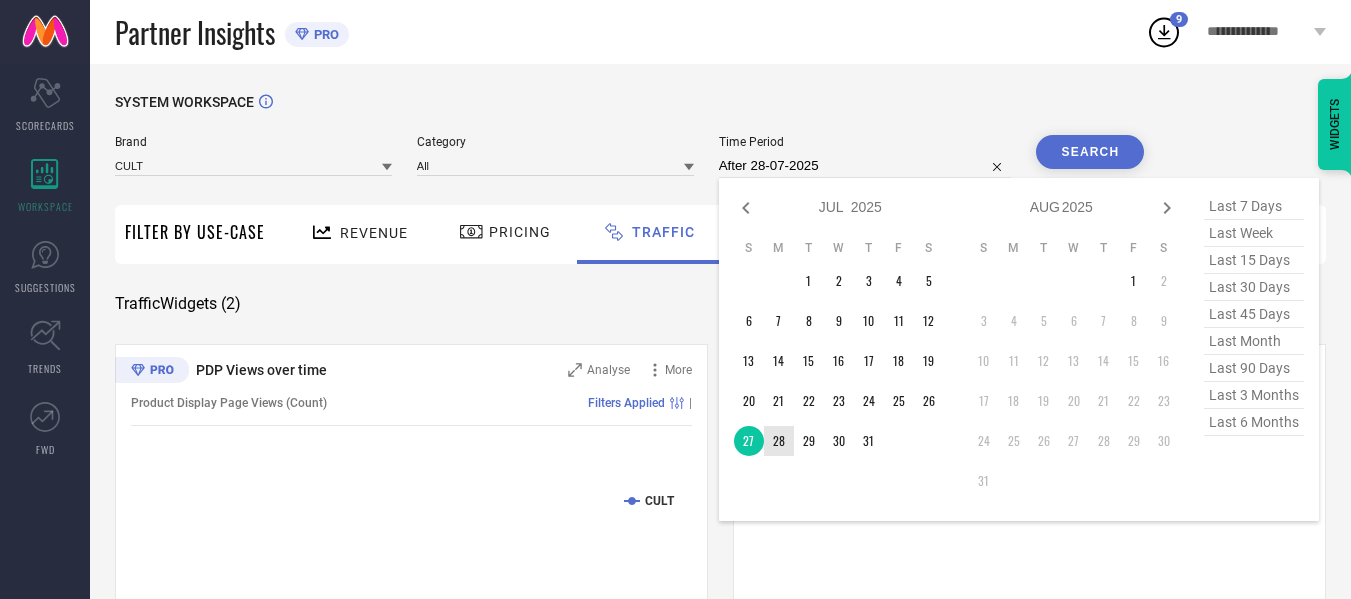 click on "28" at bounding box center (779, 441) 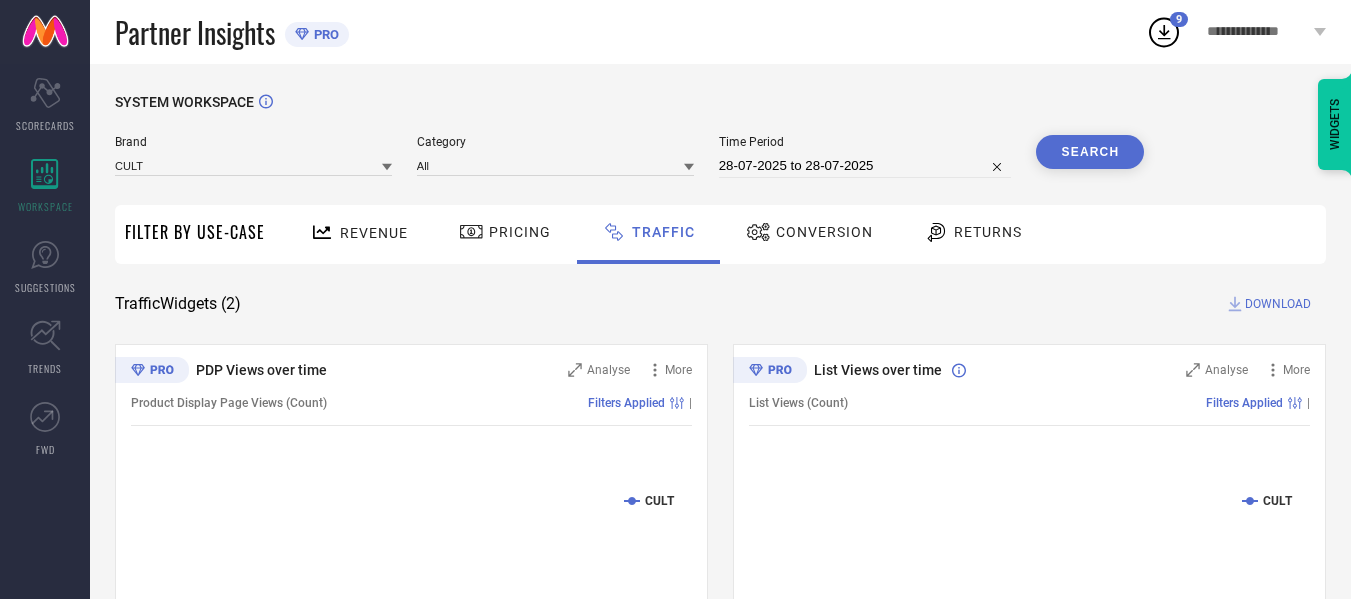 drag, startPoint x: 1096, startPoint y: 130, endPoint x: 1090, endPoint y: 150, distance: 20.880613 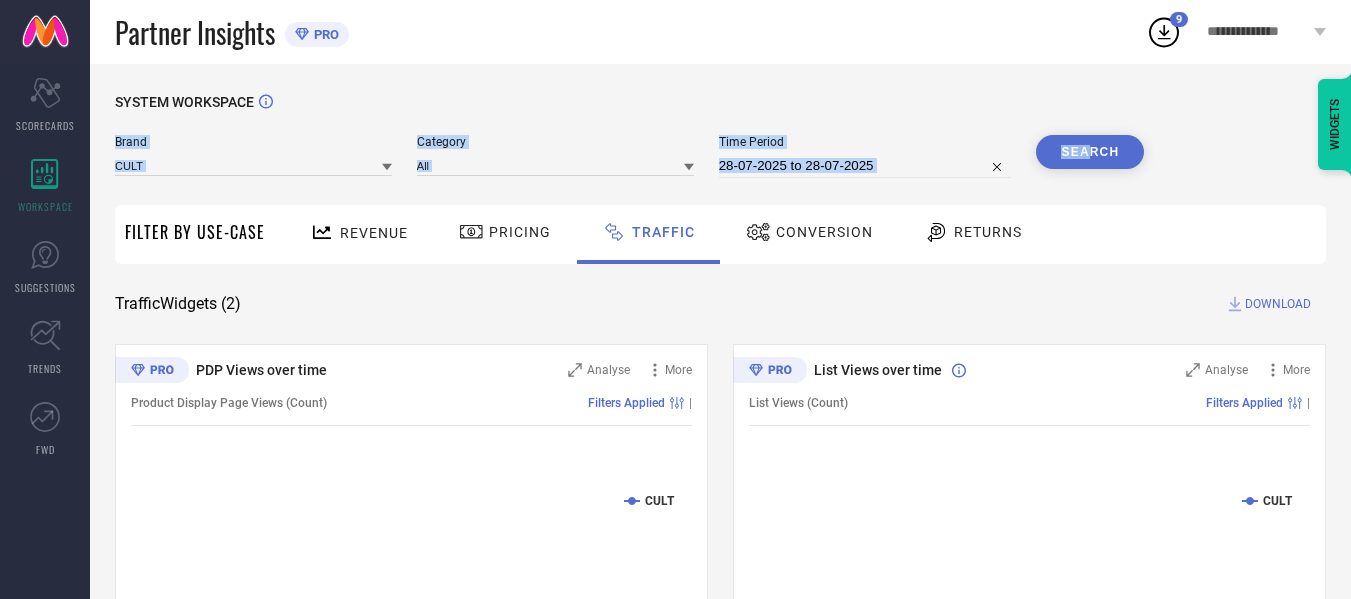 click on "Search" at bounding box center [1090, 152] 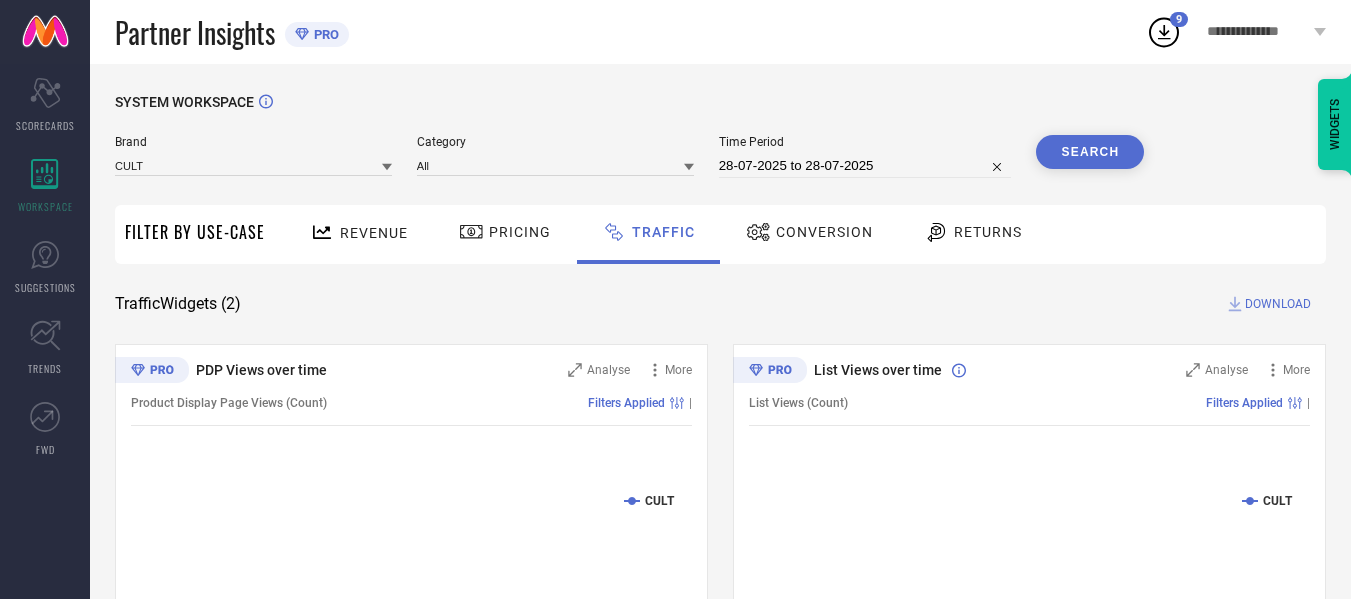 click on "DOWNLOAD" at bounding box center (1278, 304) 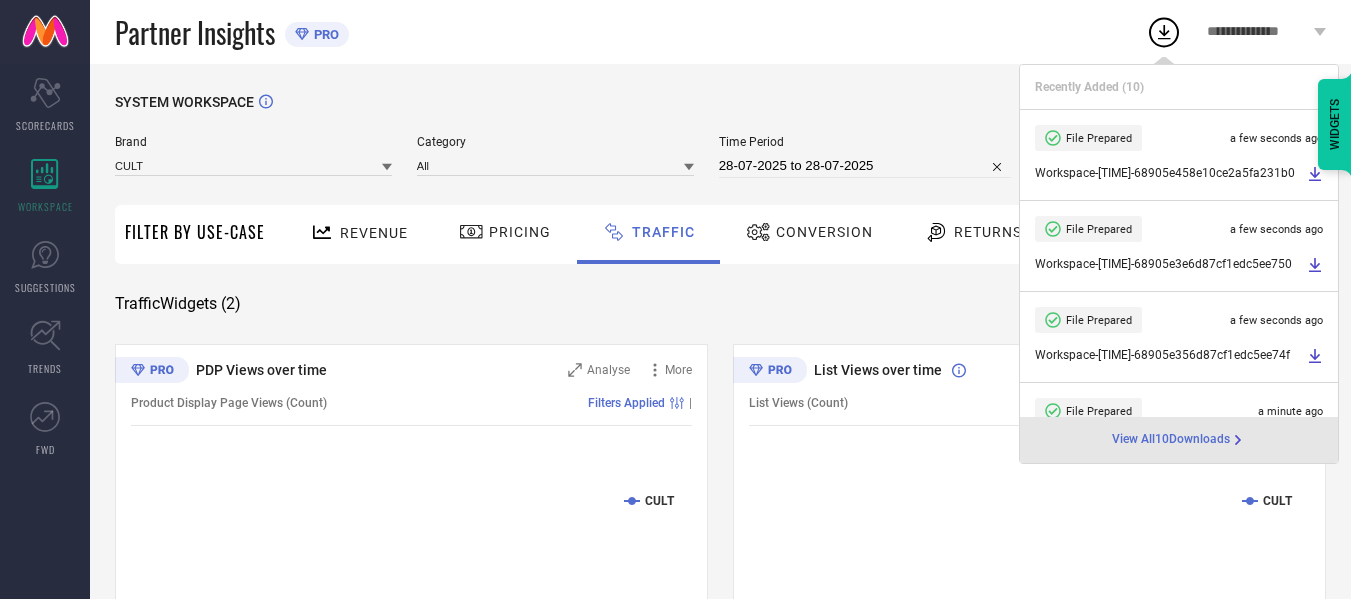 click on "28-07-2025 to 28-07-2025" at bounding box center (865, 166) 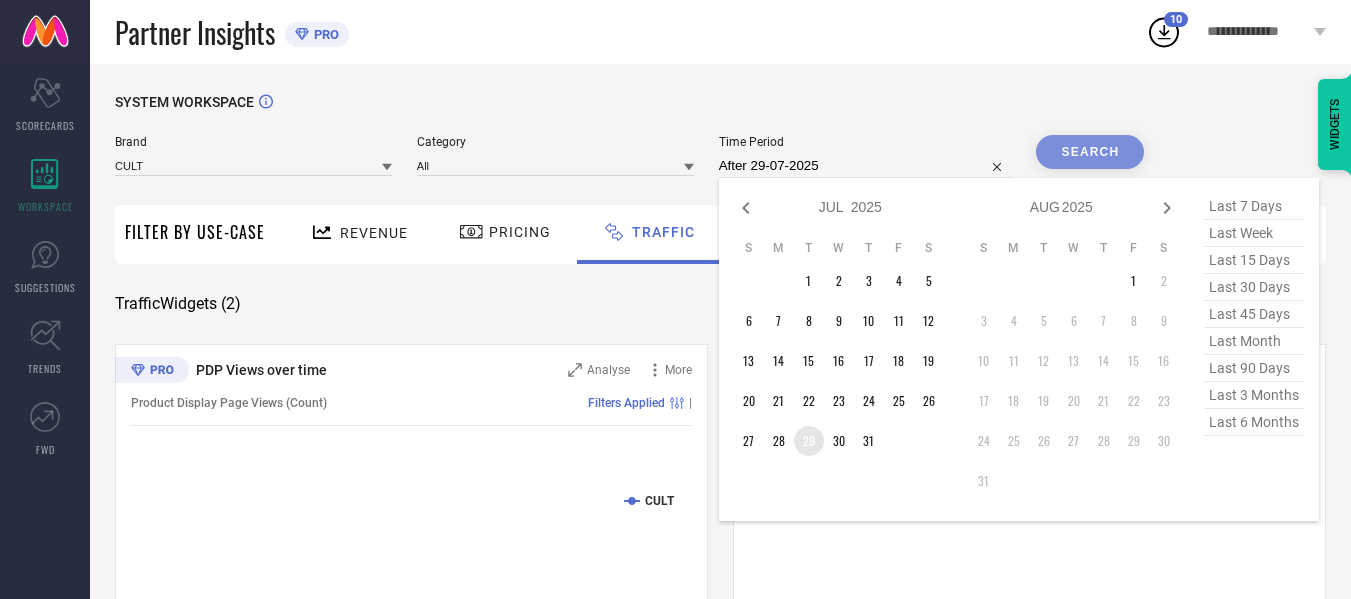 click on "29" at bounding box center [809, 441] 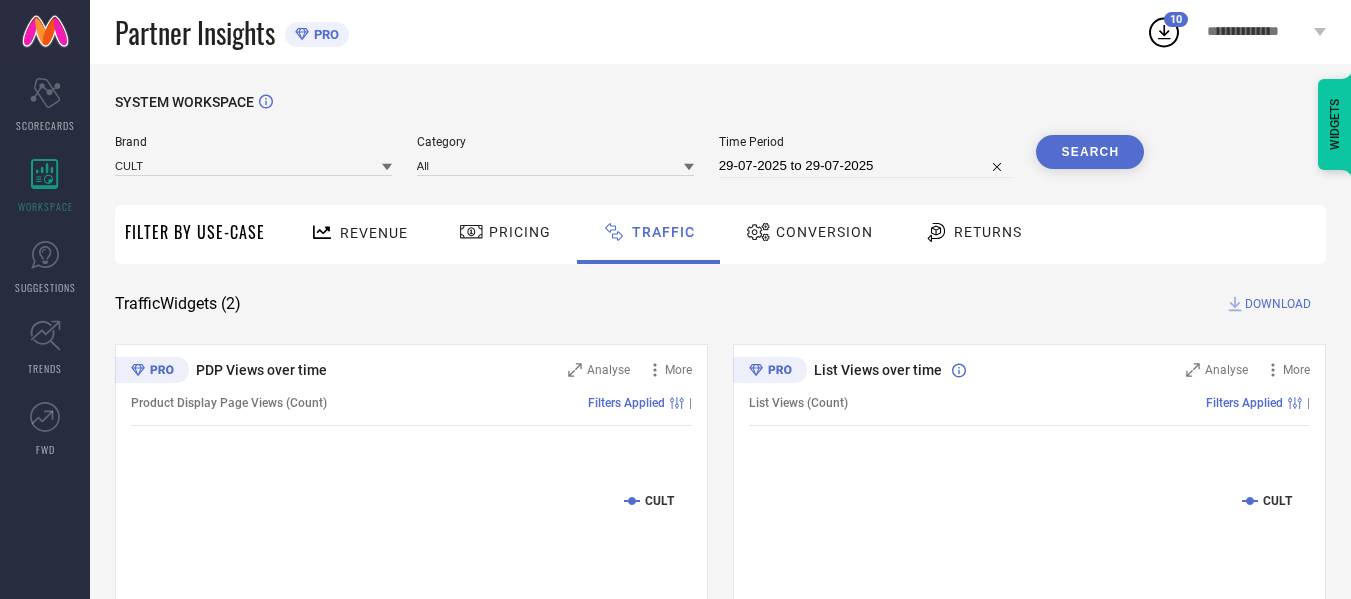 click on "Search" at bounding box center (1090, 152) 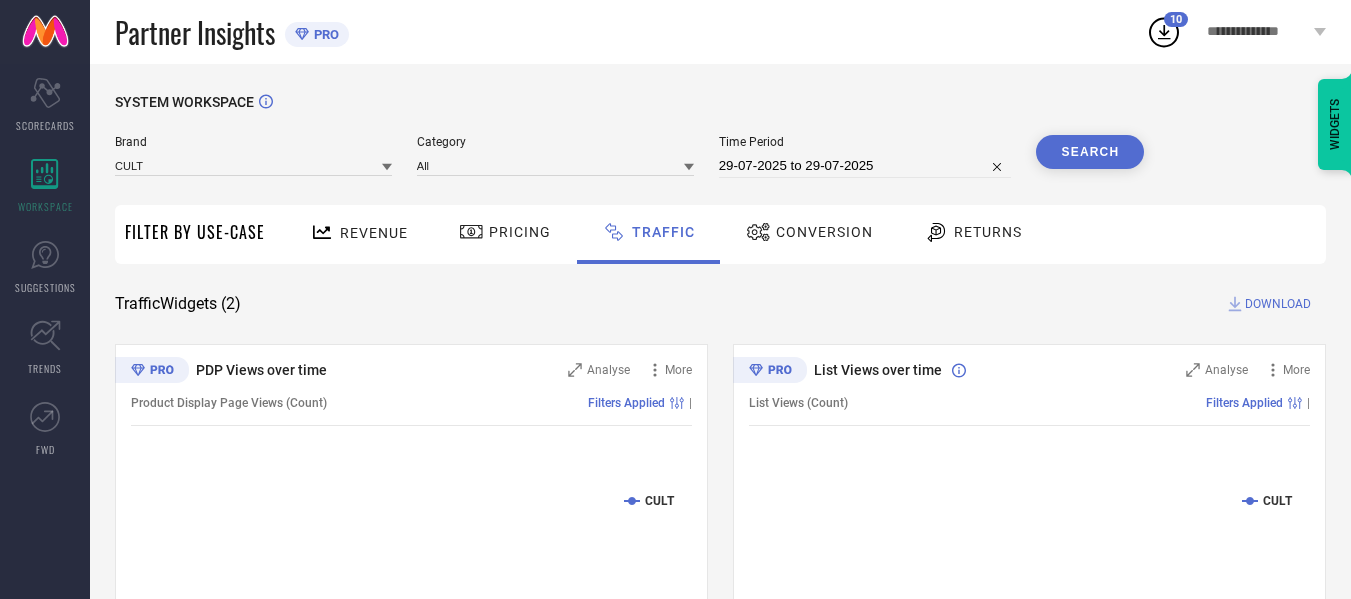 click on "DOWNLOAD" at bounding box center [1278, 304] 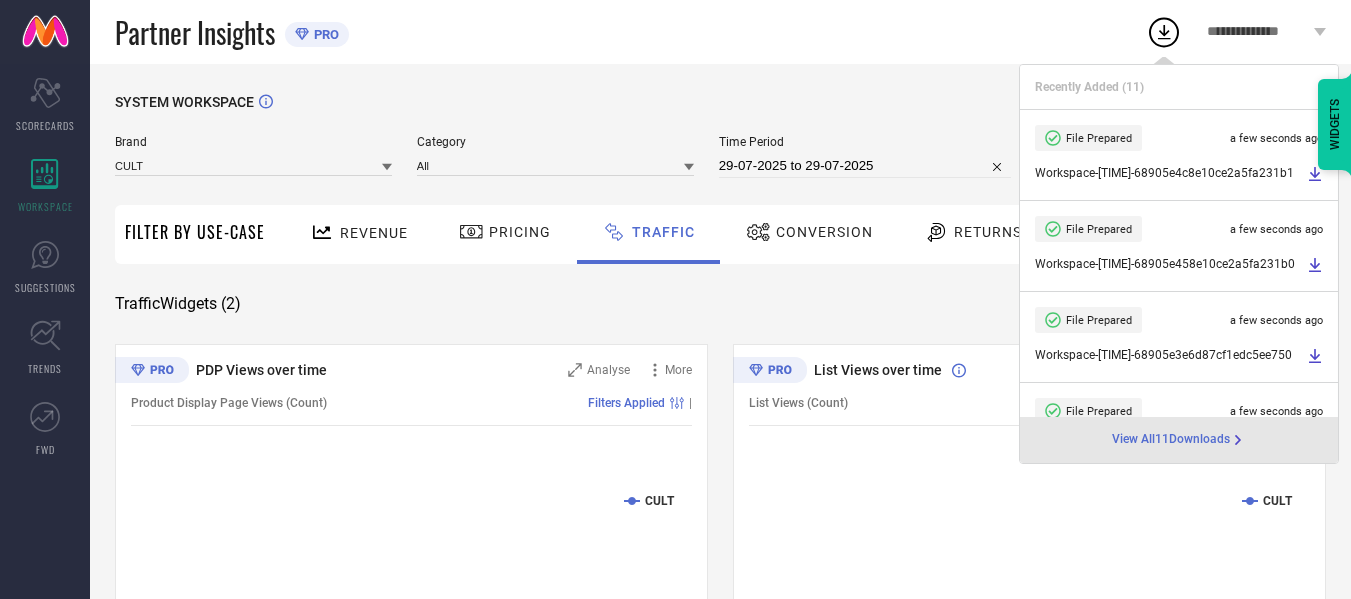 select on "6" 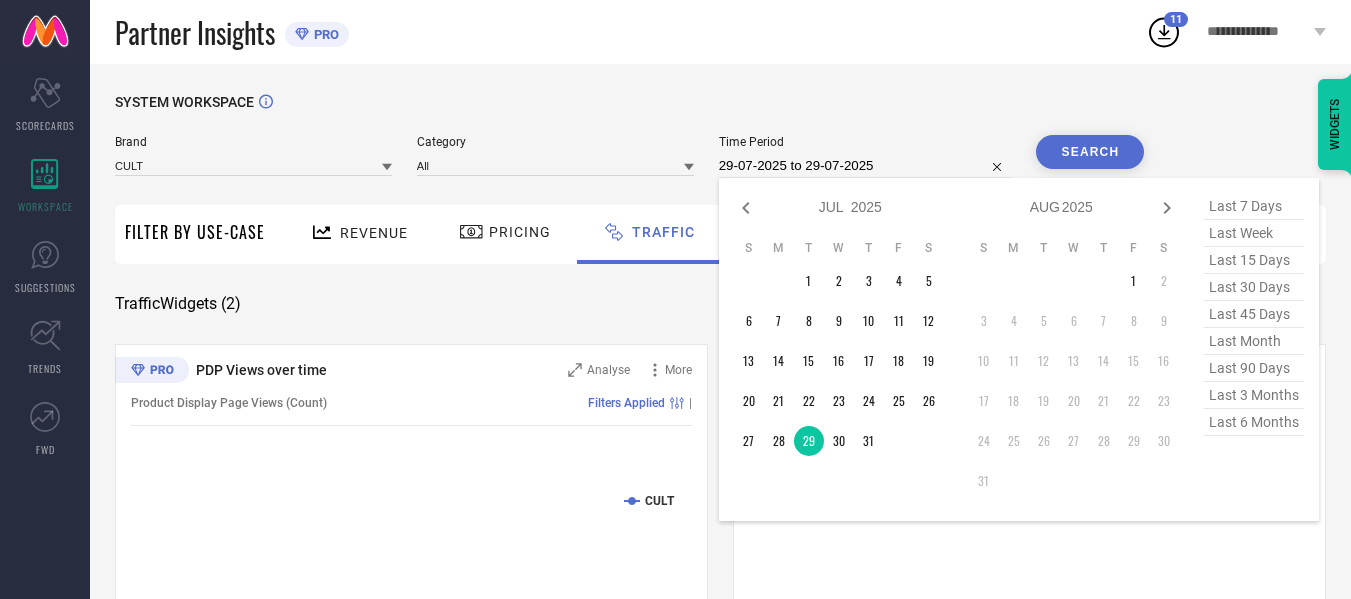 drag, startPoint x: 890, startPoint y: 166, endPoint x: 891, endPoint y: 210, distance: 44.011364 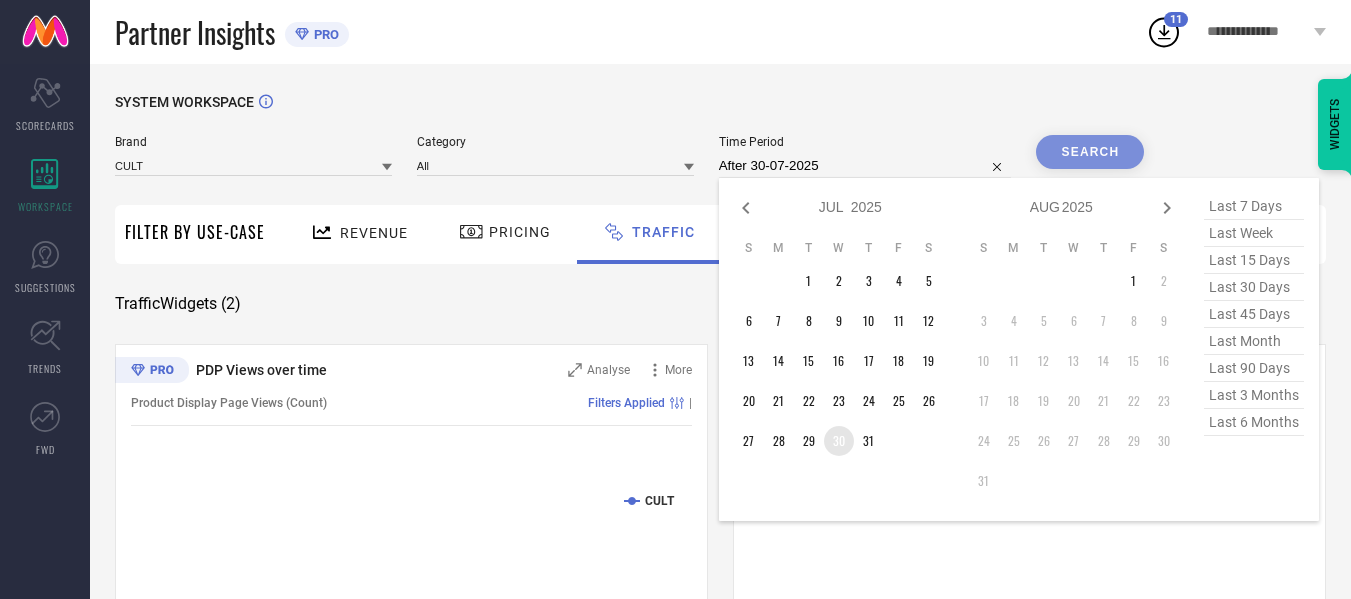 click on "30" at bounding box center (839, 441) 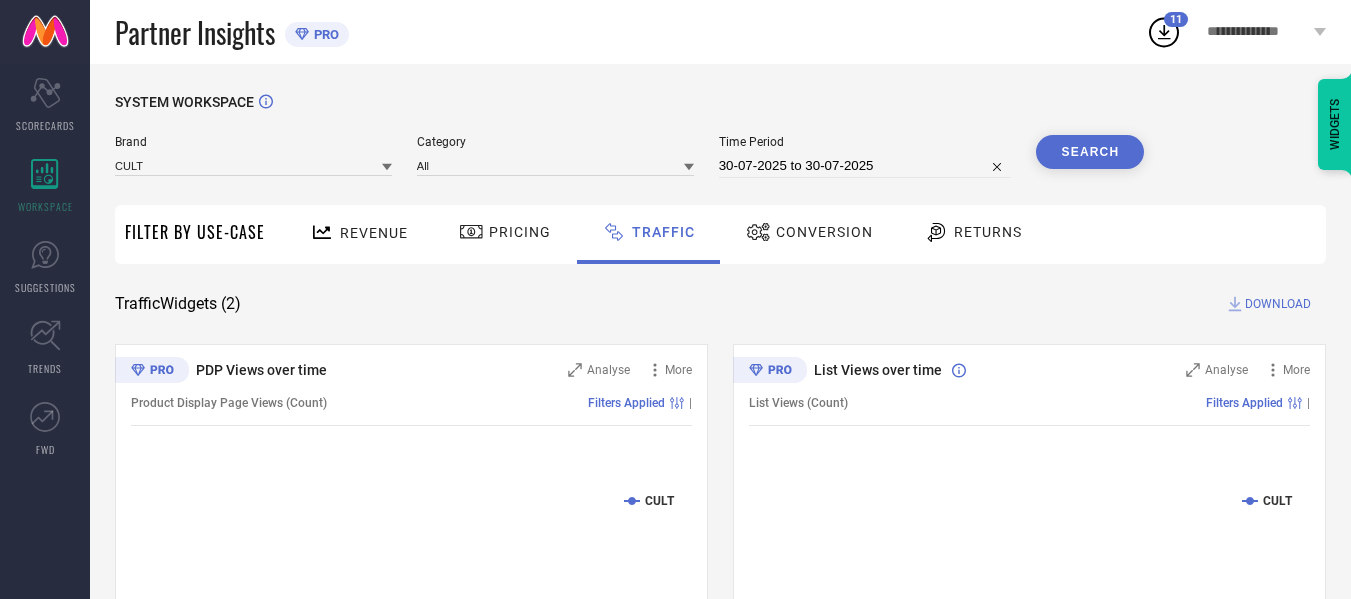 click on "Search" at bounding box center [1090, 152] 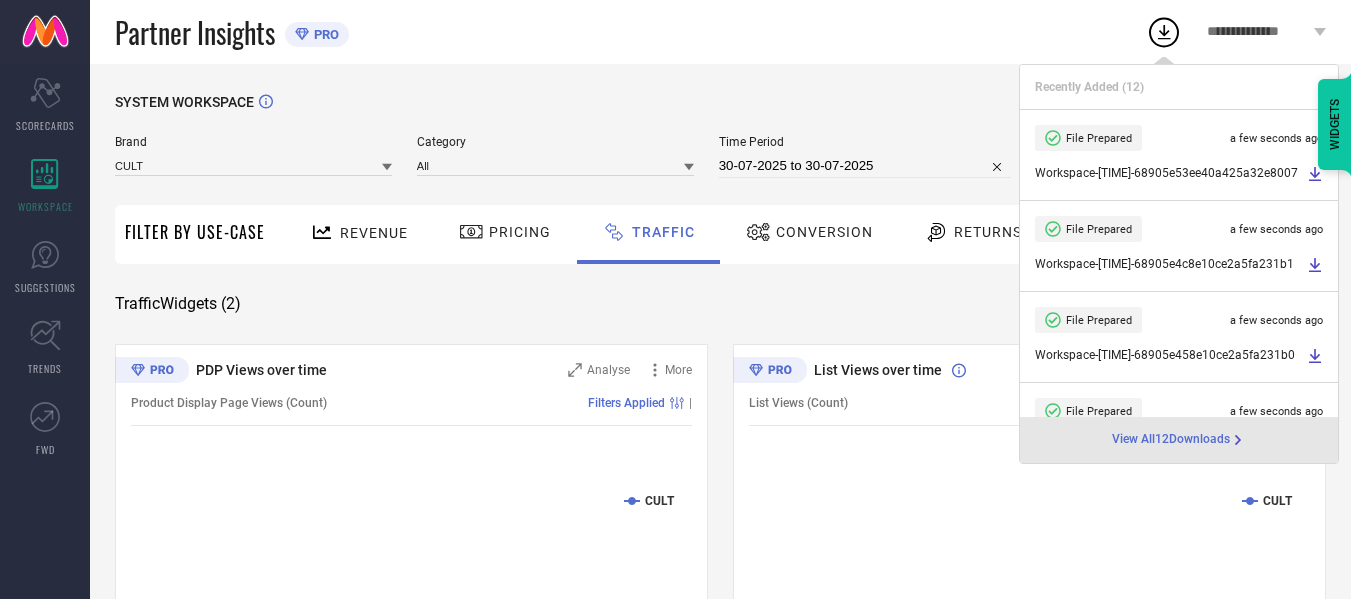 click on "30-07-2025 to 30-07-2025" at bounding box center [865, 166] 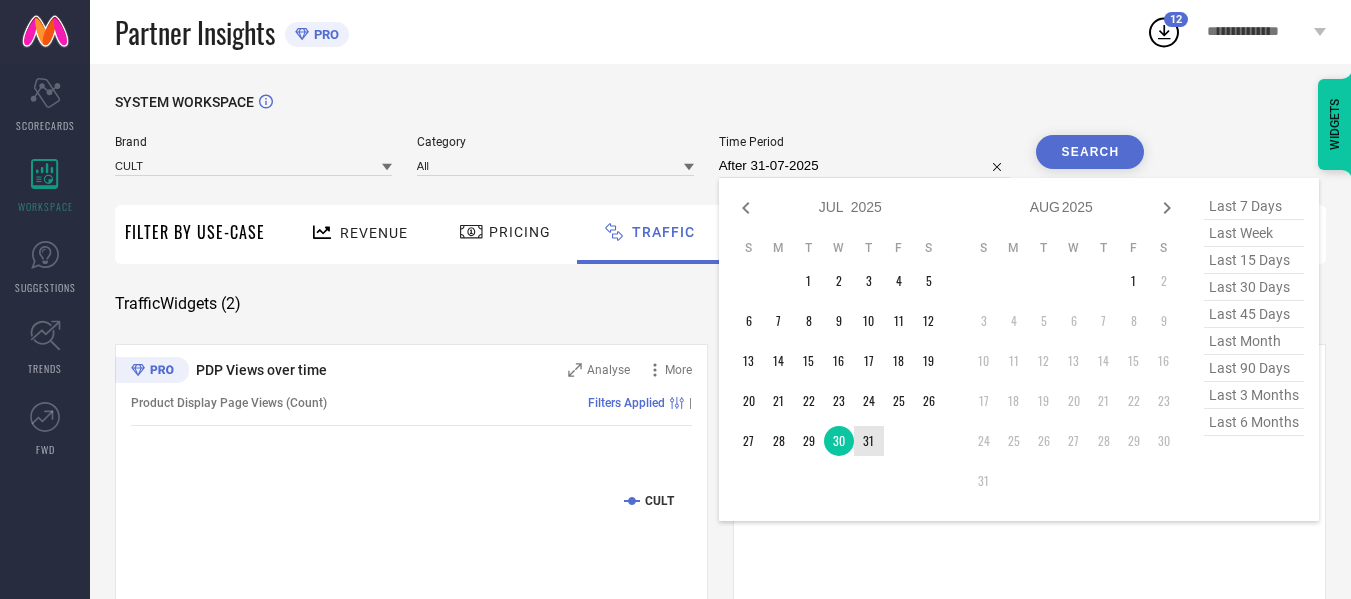 click on "31" at bounding box center [869, 441] 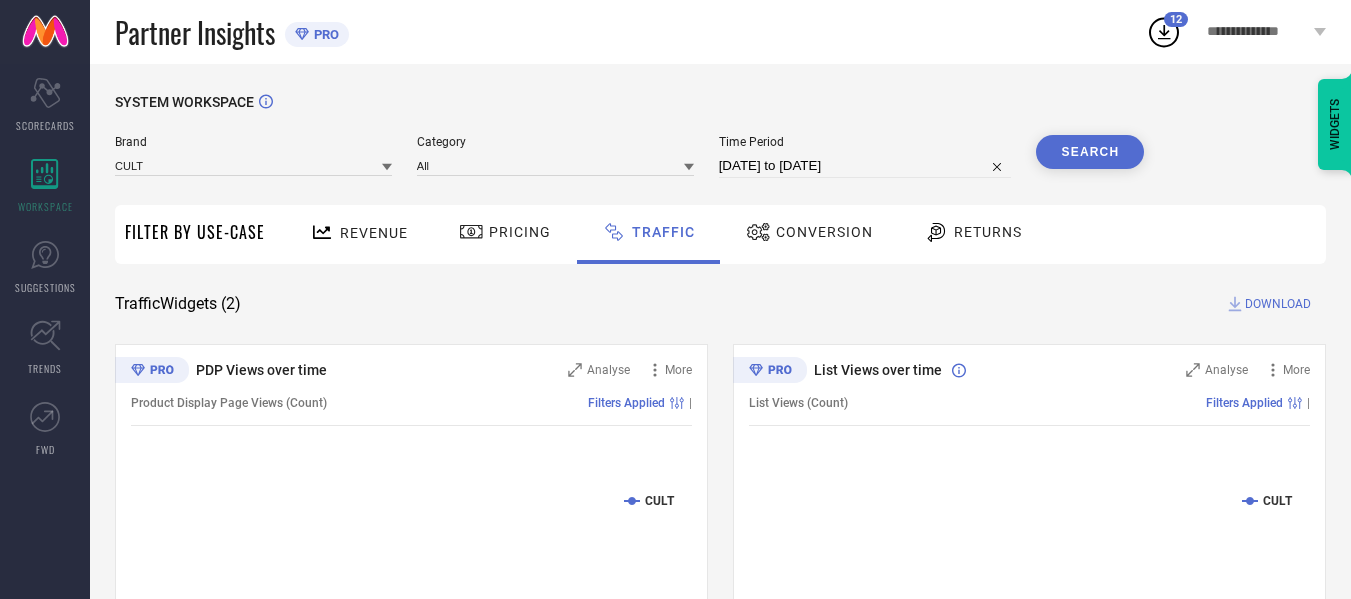 click on "Search" at bounding box center (1090, 152) 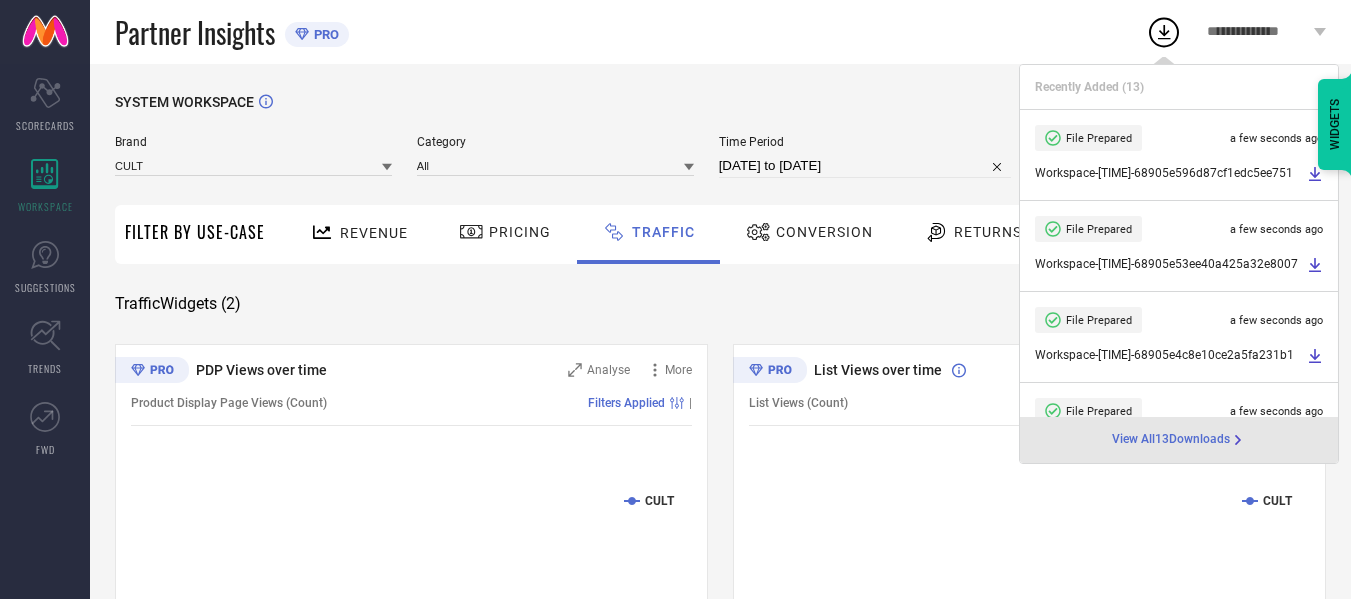 select on "6" 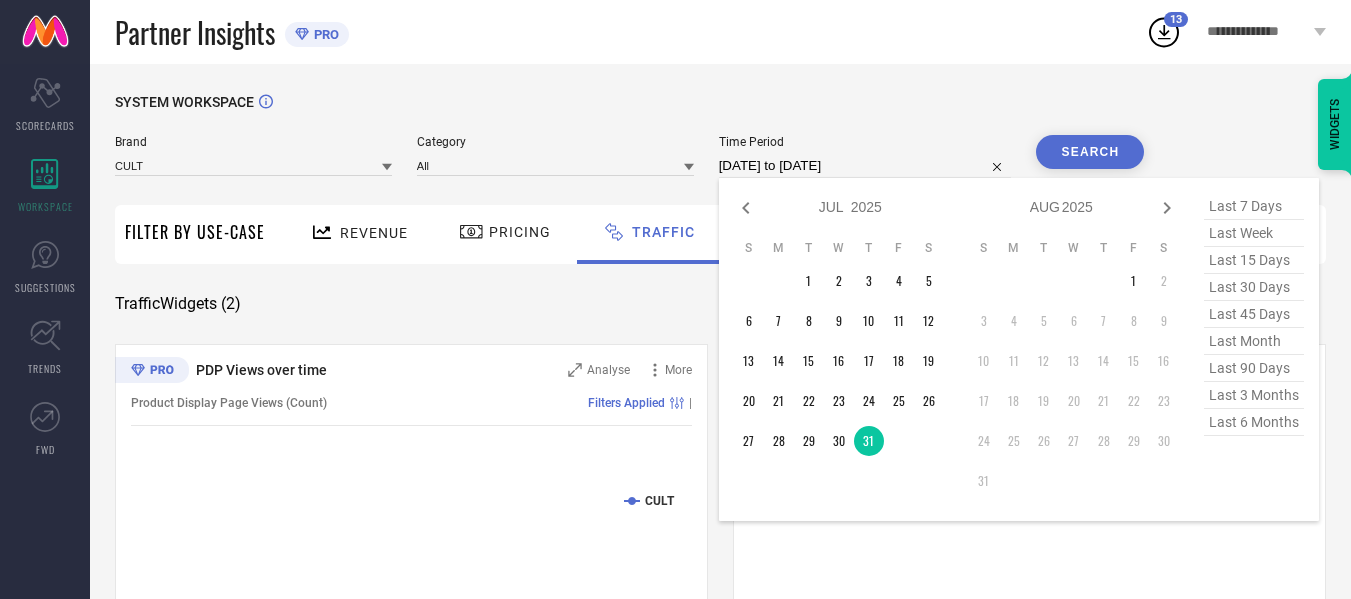 click on "[DATE] to [DATE]" at bounding box center [865, 166] 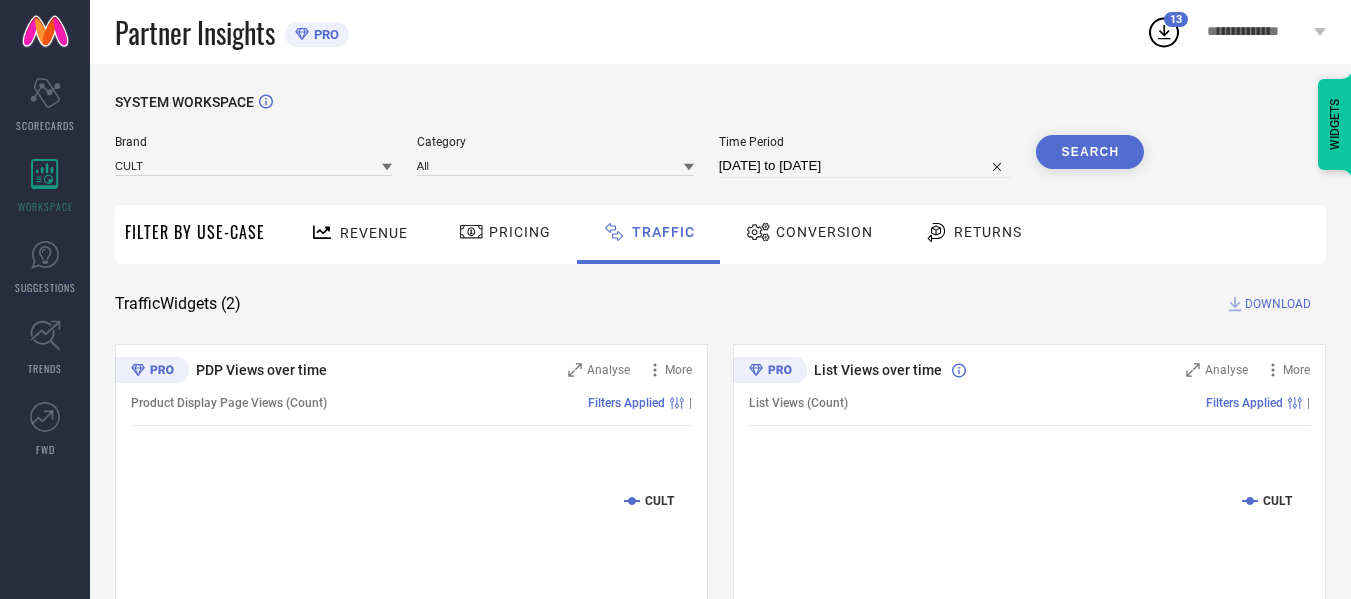 select on "6" 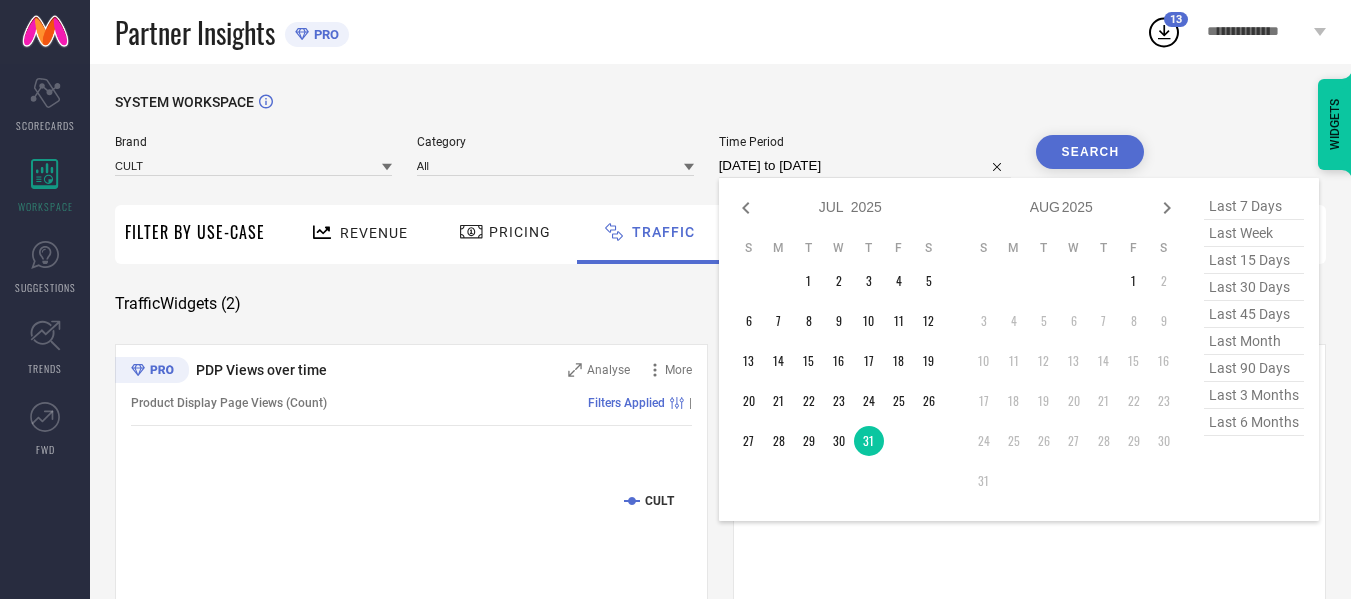 click on "[DATE] to [DATE]" at bounding box center [865, 166] 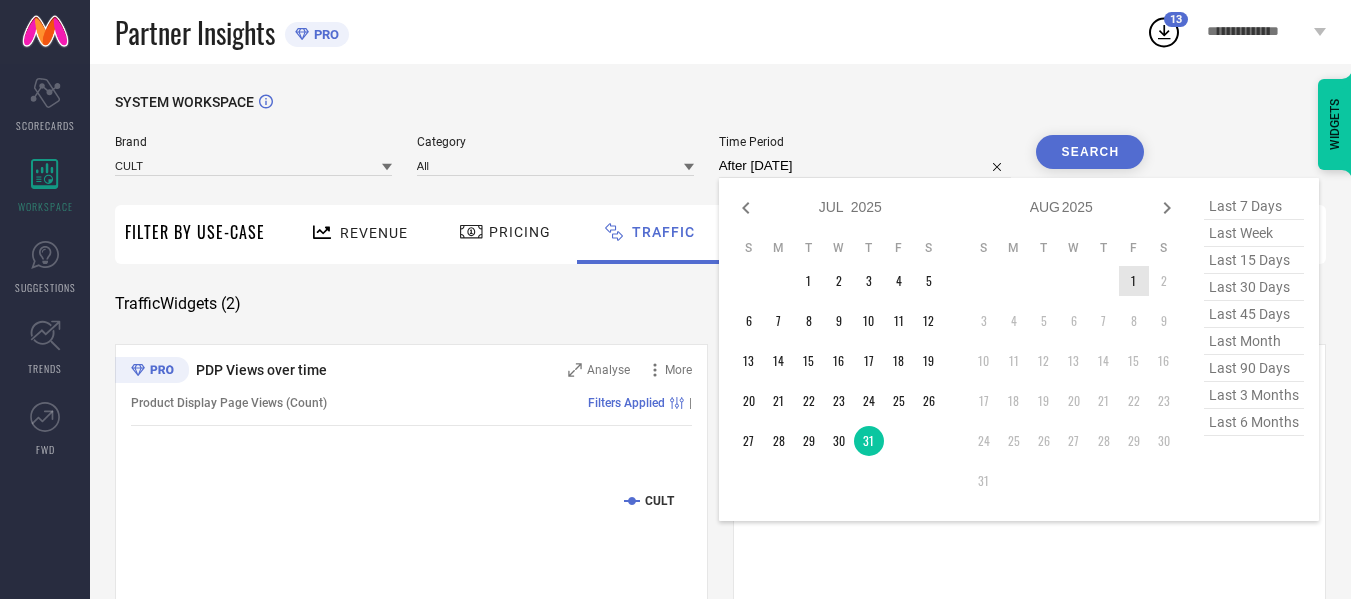 click on "1" at bounding box center (1134, 281) 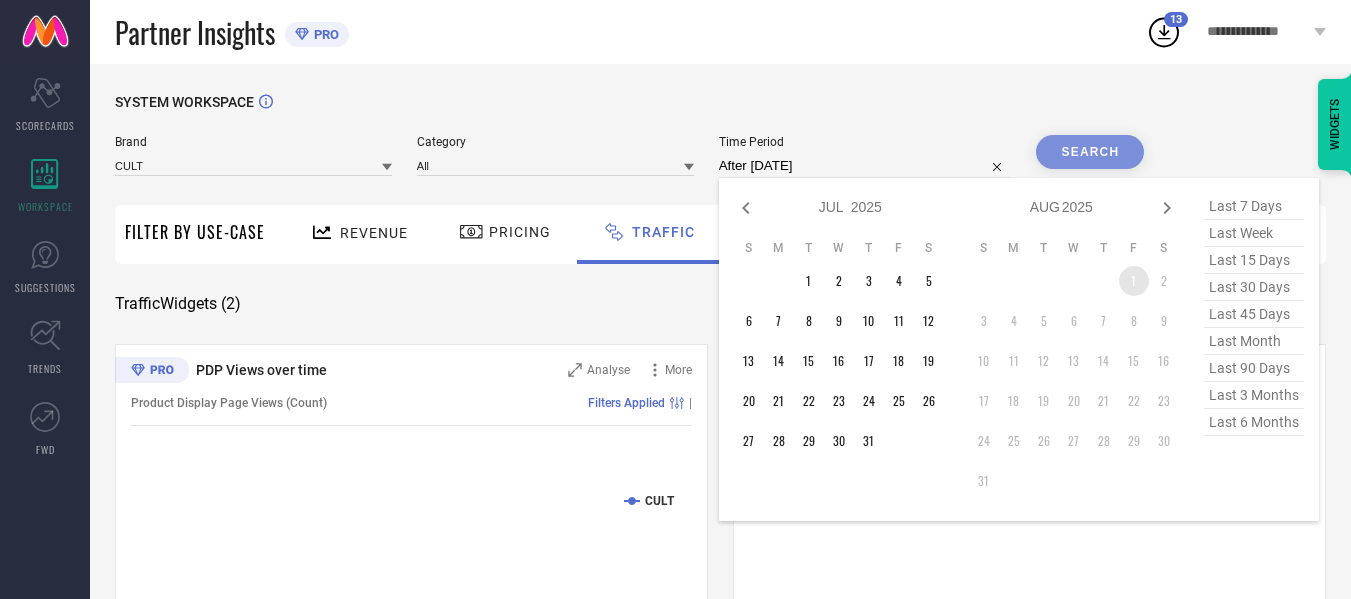 type on "[DATE] to [DATE]" 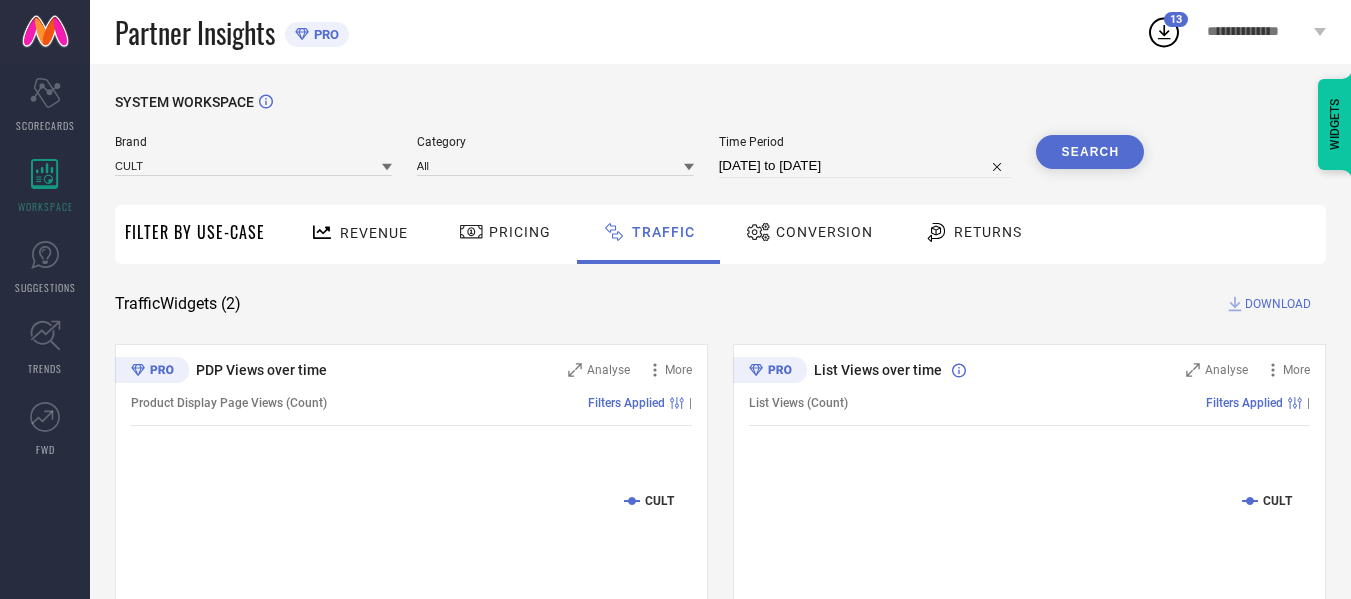 click on "Search" at bounding box center [1090, 152] 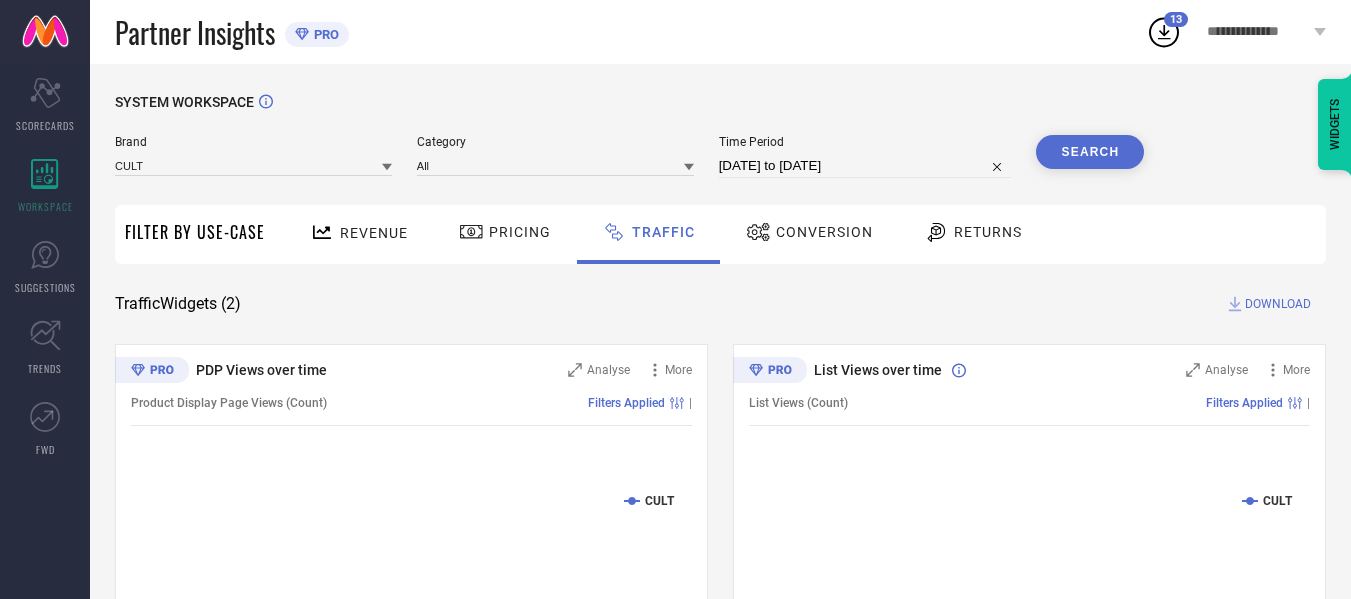 click on "DOWNLOAD" at bounding box center (1278, 304) 